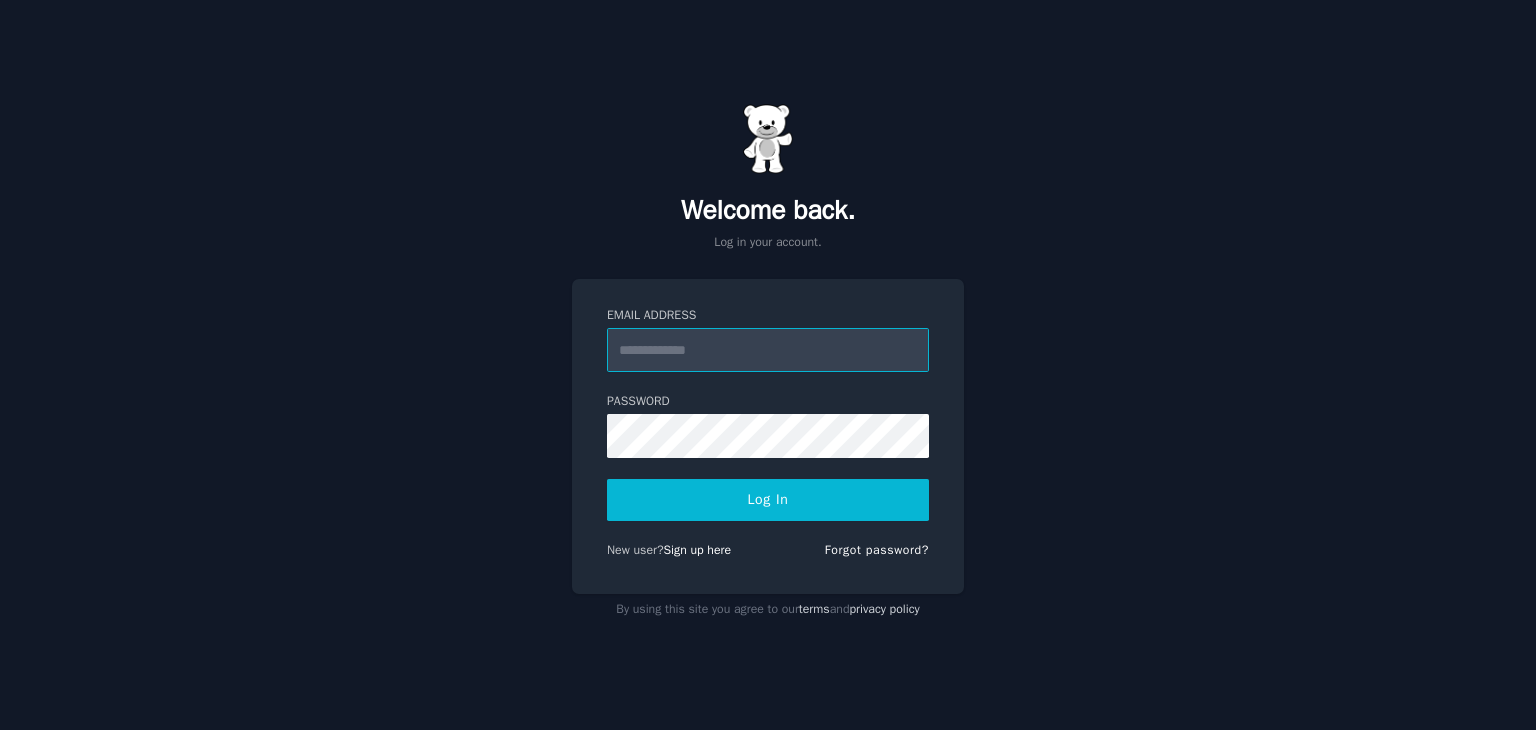 scroll, scrollTop: 0, scrollLeft: 0, axis: both 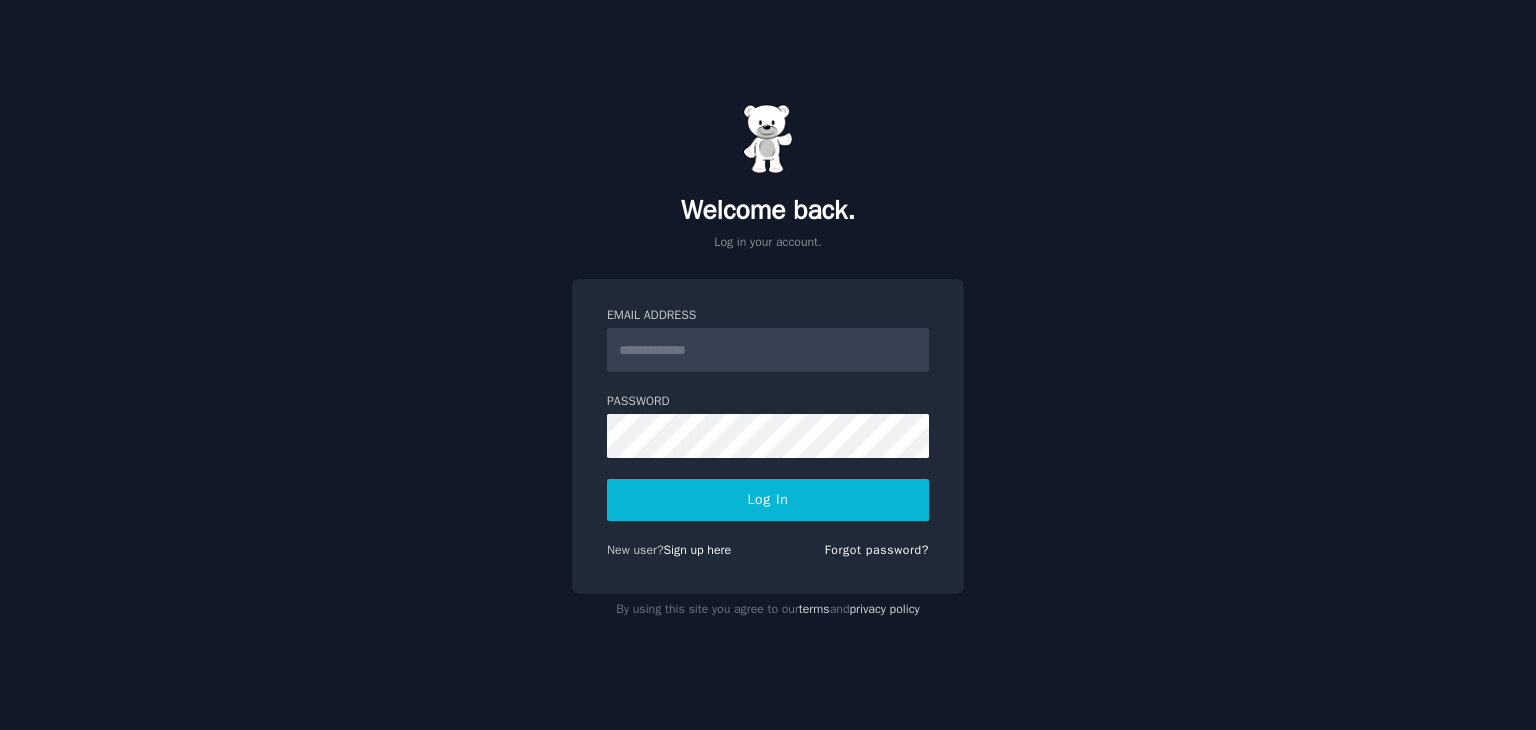 click on "Welcome back. Log in your account. Email Address Password Log In New user?  Sign up here Forgot password? By using this site you agree to our  terms  and  privacy policy" at bounding box center [768, 365] 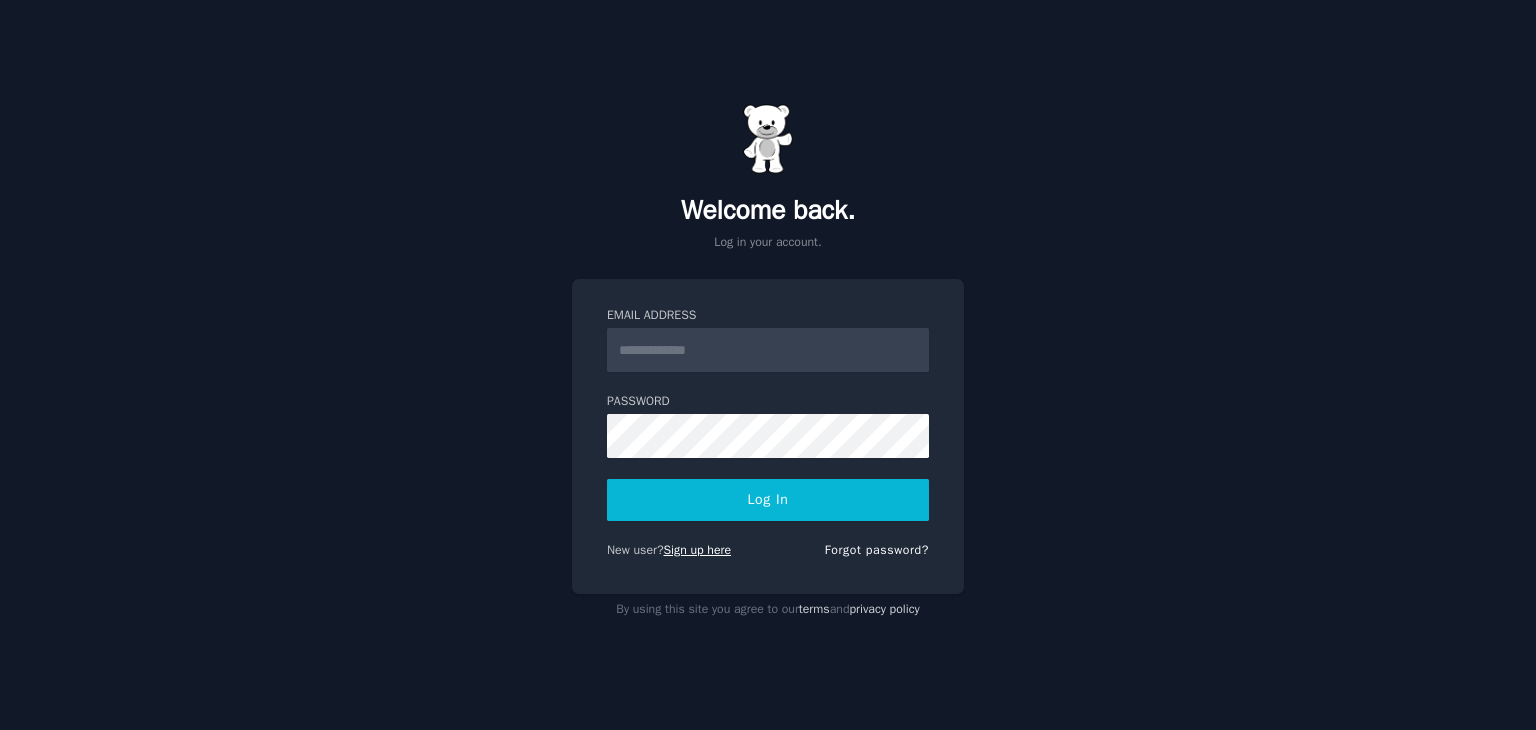 click on "Sign up here" at bounding box center (698, 550) 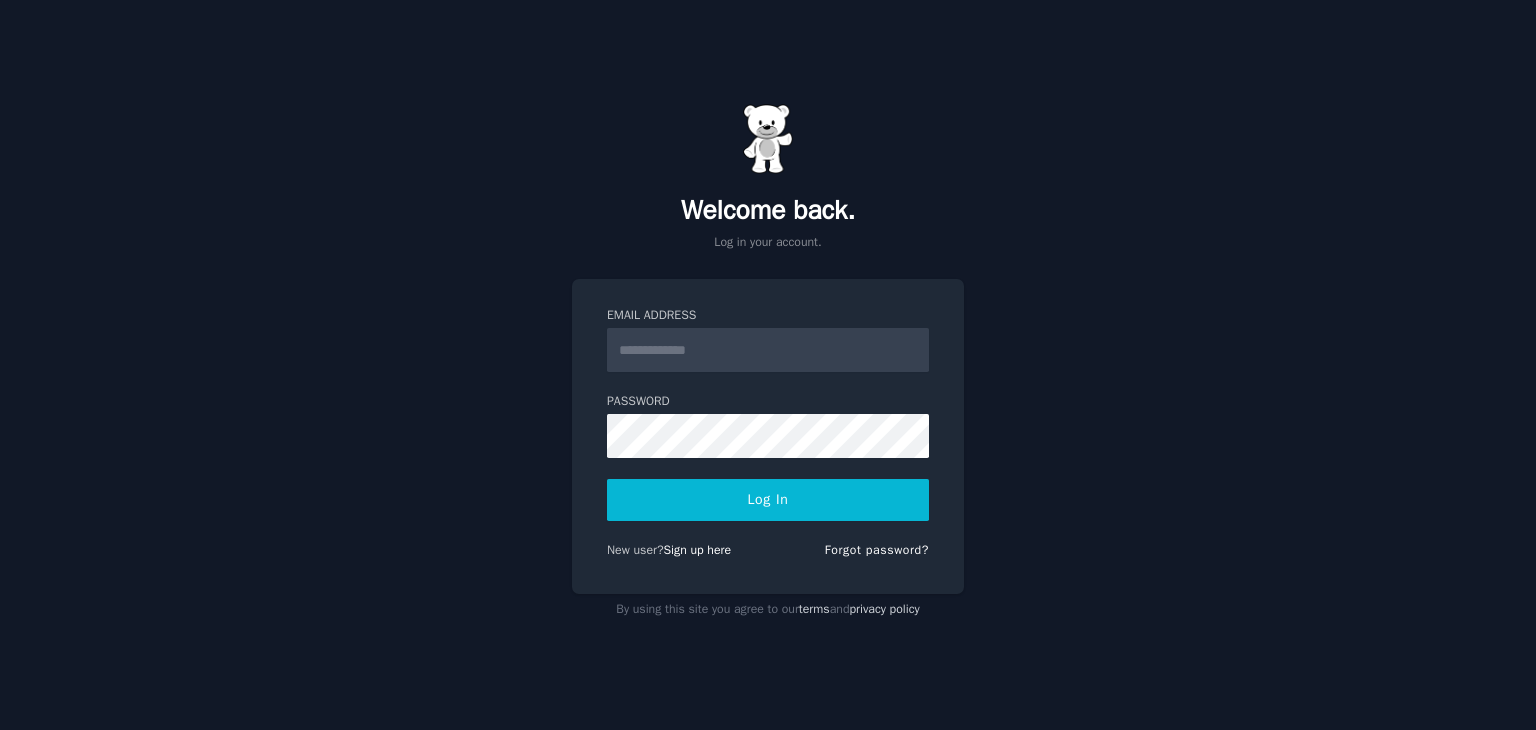 scroll, scrollTop: 0, scrollLeft: 0, axis: both 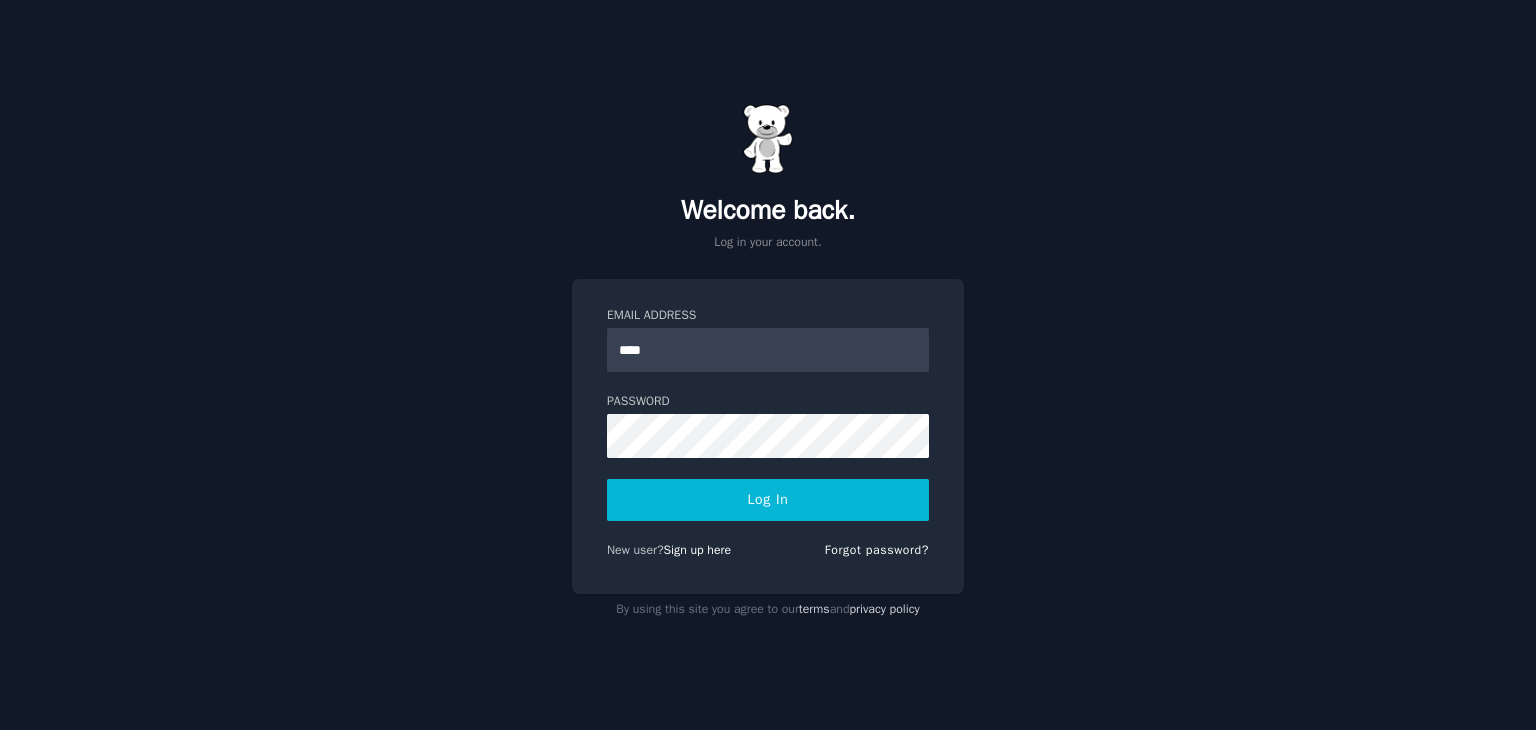 type on "**********" 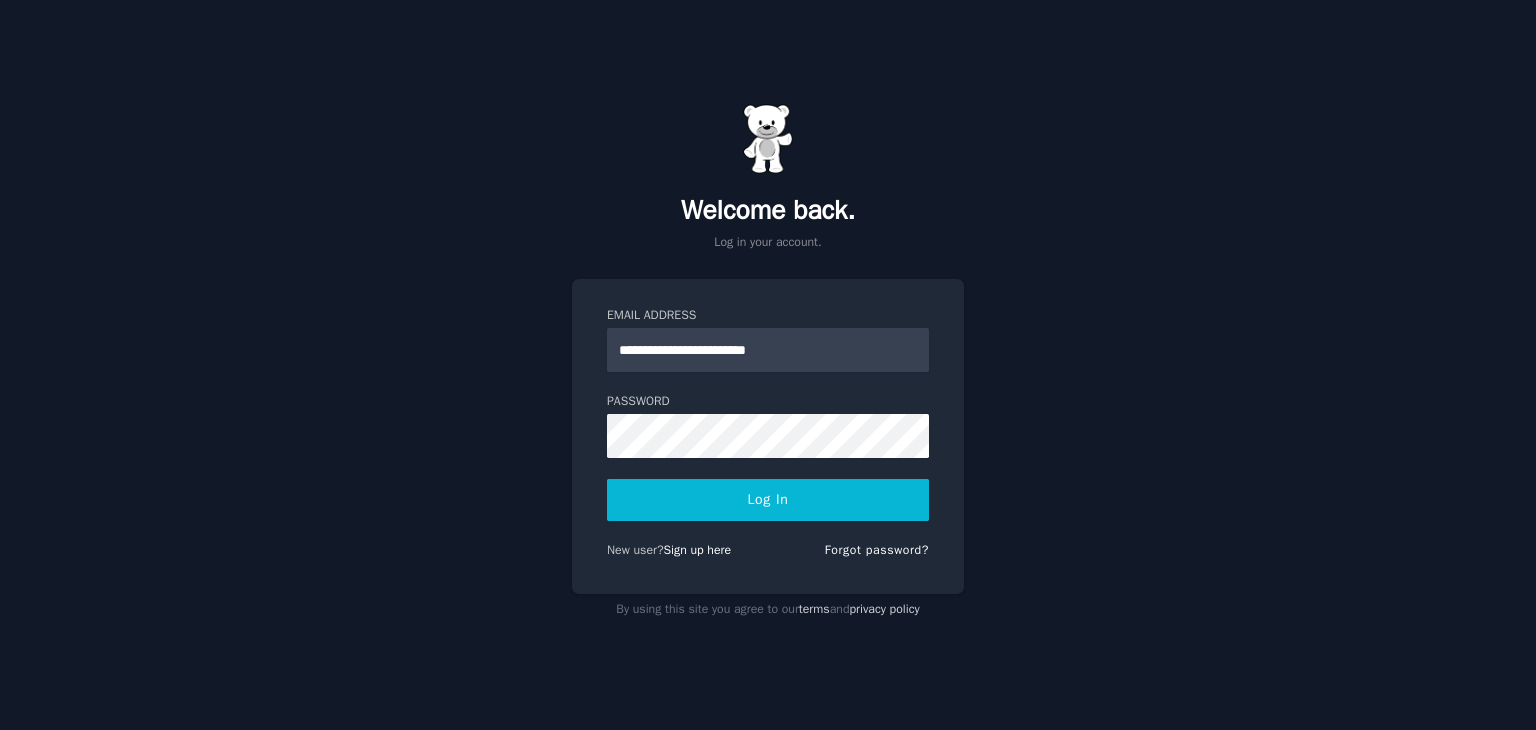 click on "Log In" at bounding box center [768, 500] 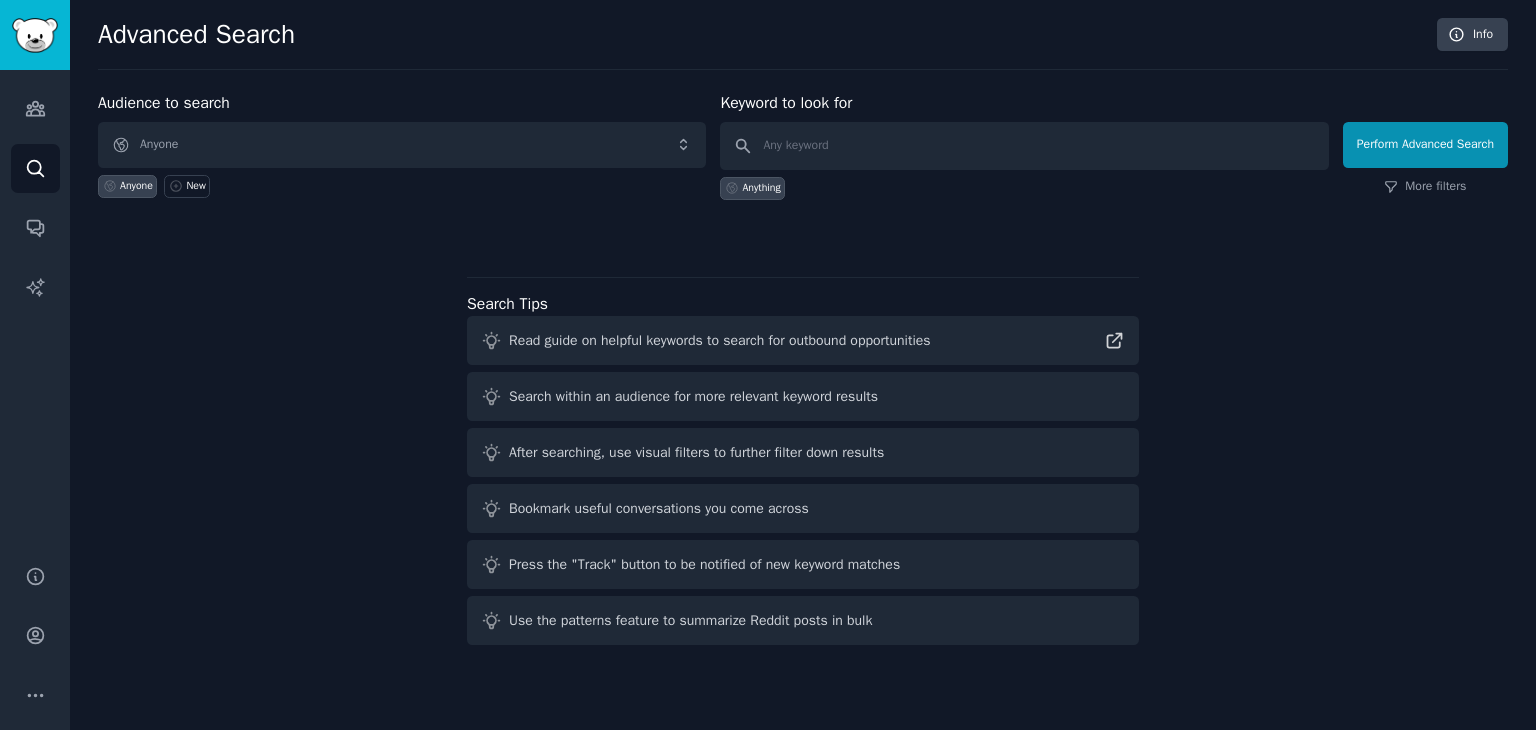 scroll, scrollTop: 0, scrollLeft: 0, axis: both 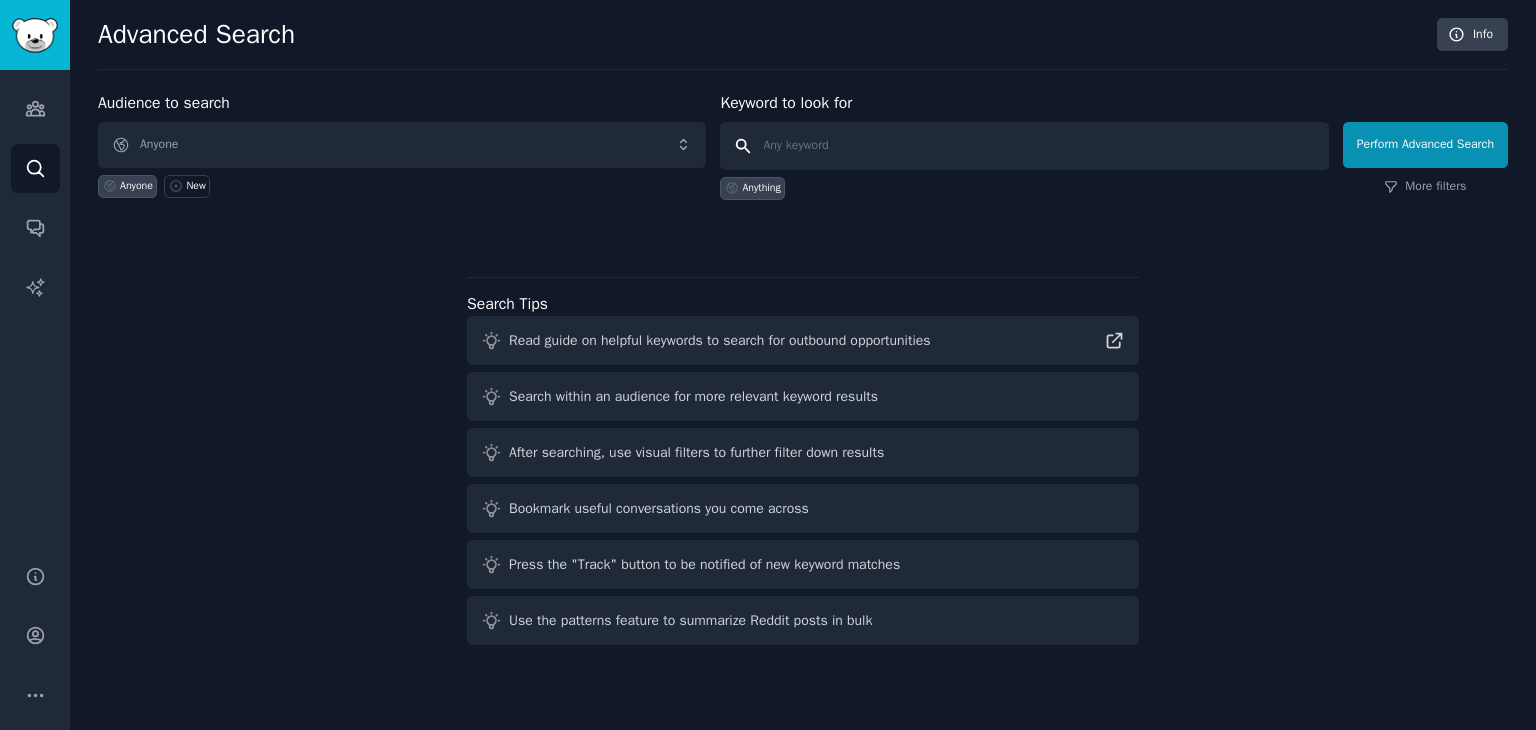 click at bounding box center (1024, 146) 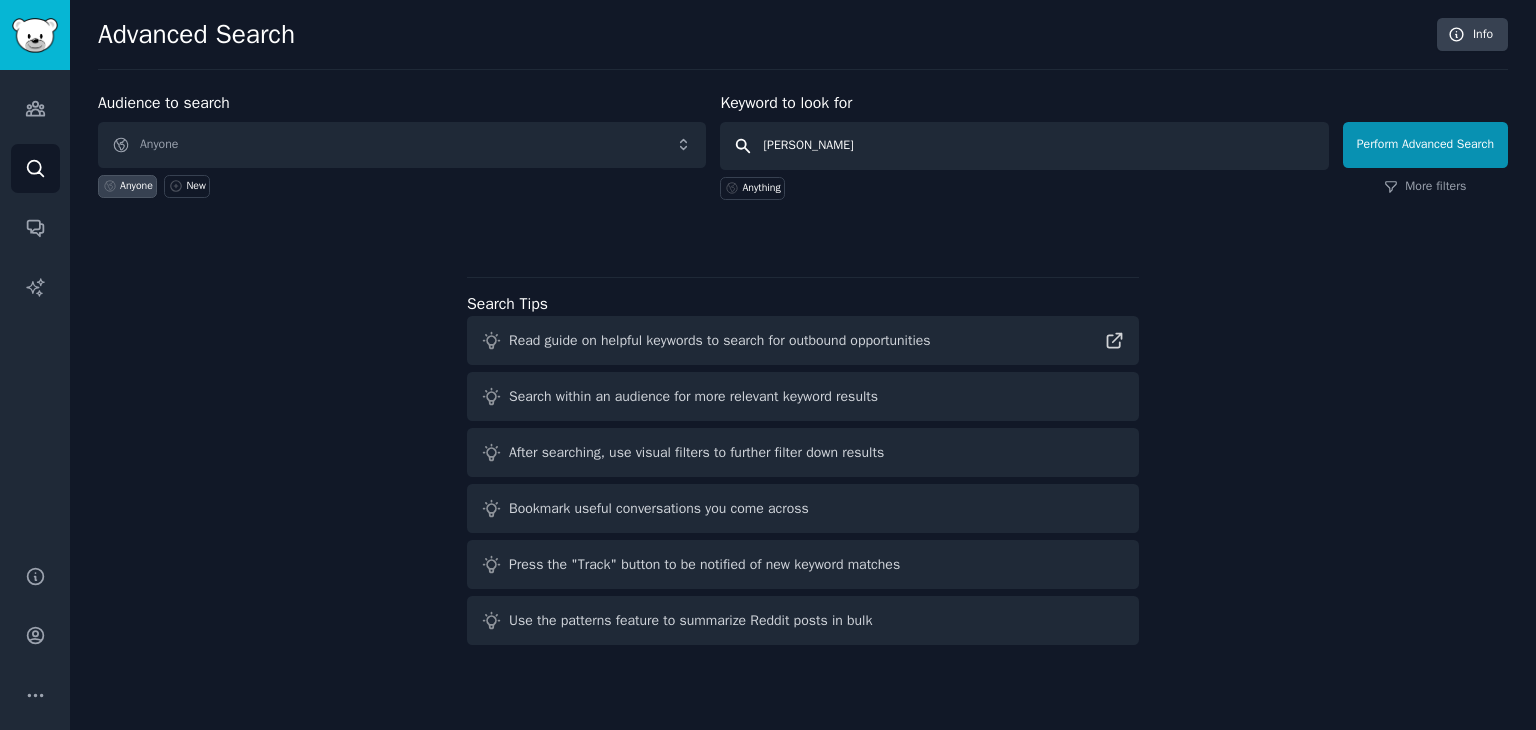 type on "boutiq switch" 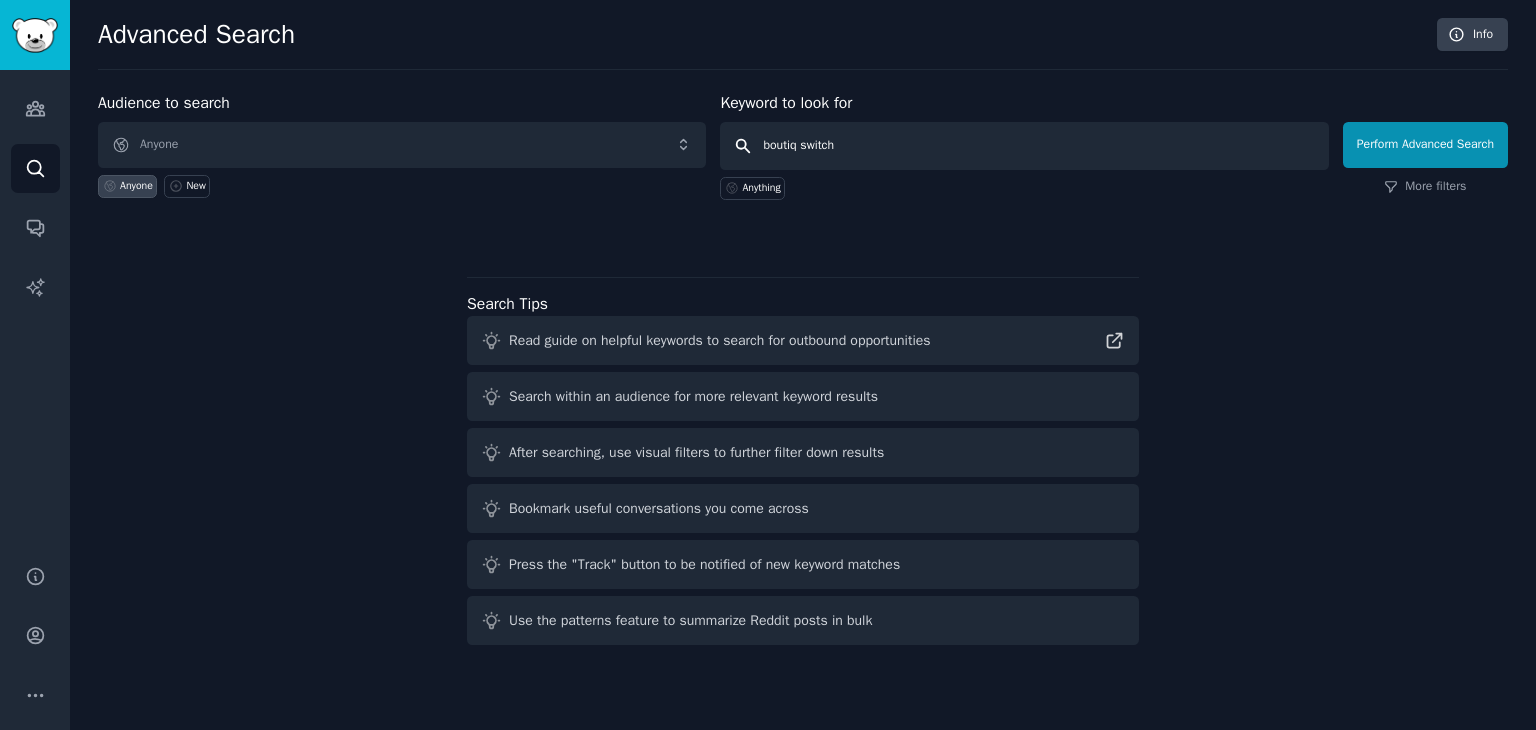 click on "Perform Advanced Search" at bounding box center [1425, 145] 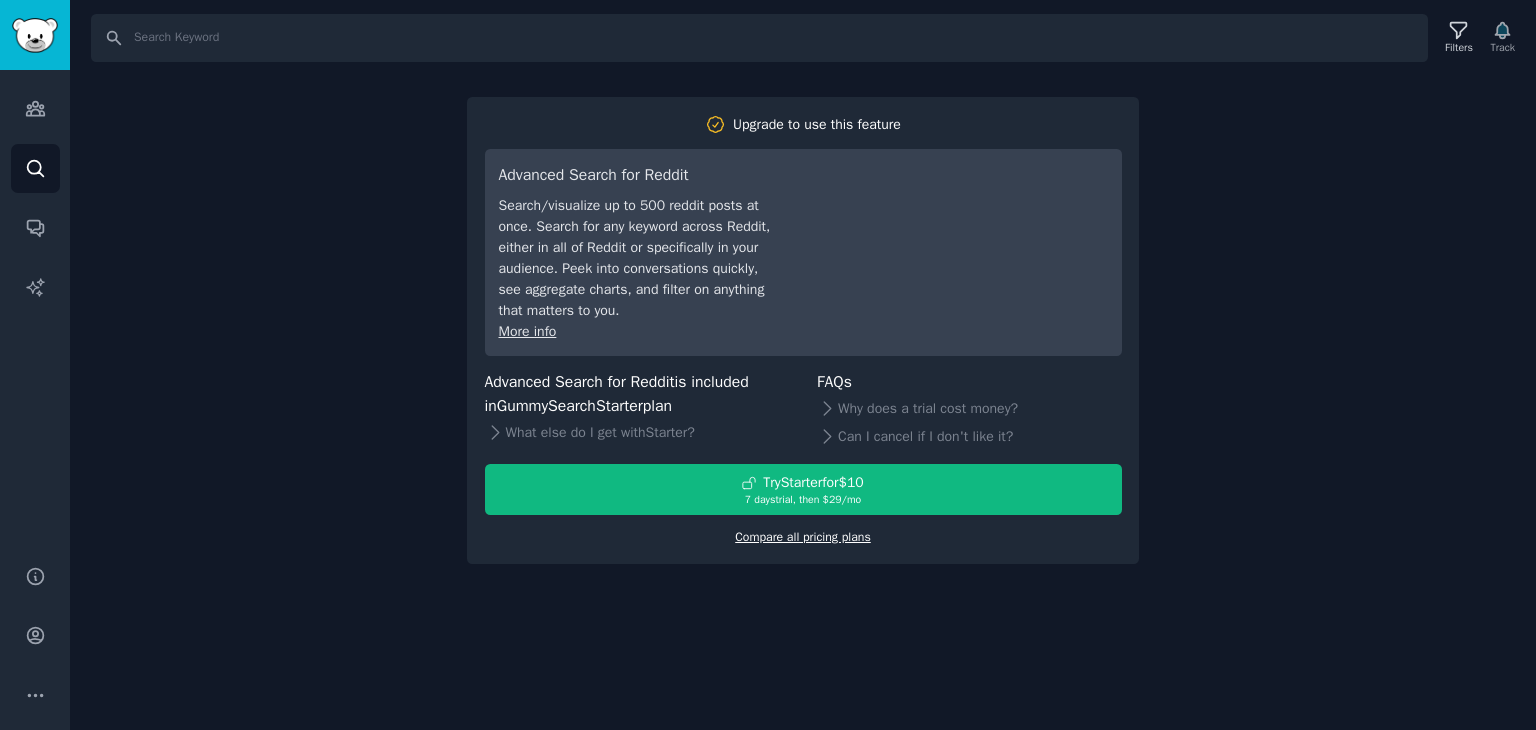 click on "Compare all pricing plans" at bounding box center (803, 537) 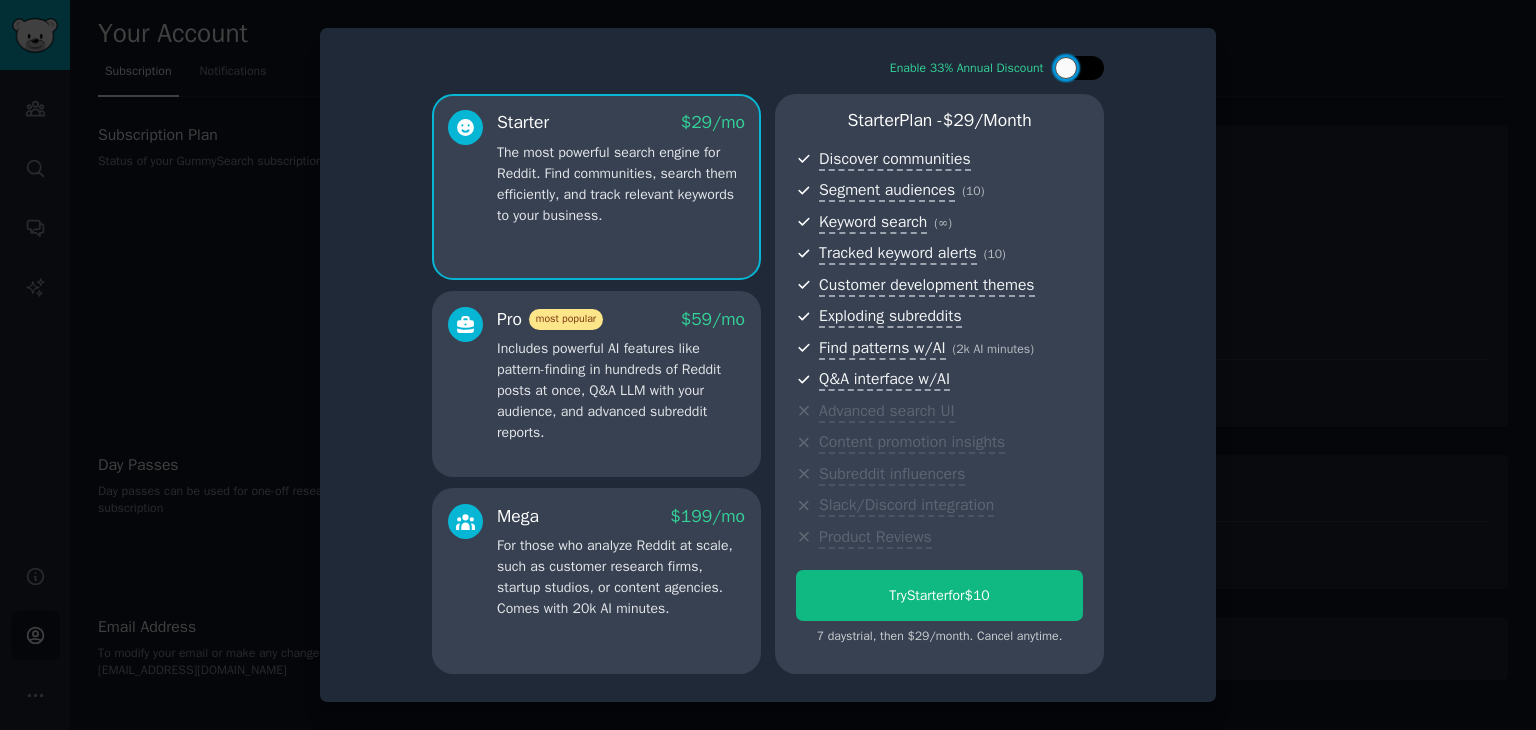 click at bounding box center [1066, 68] 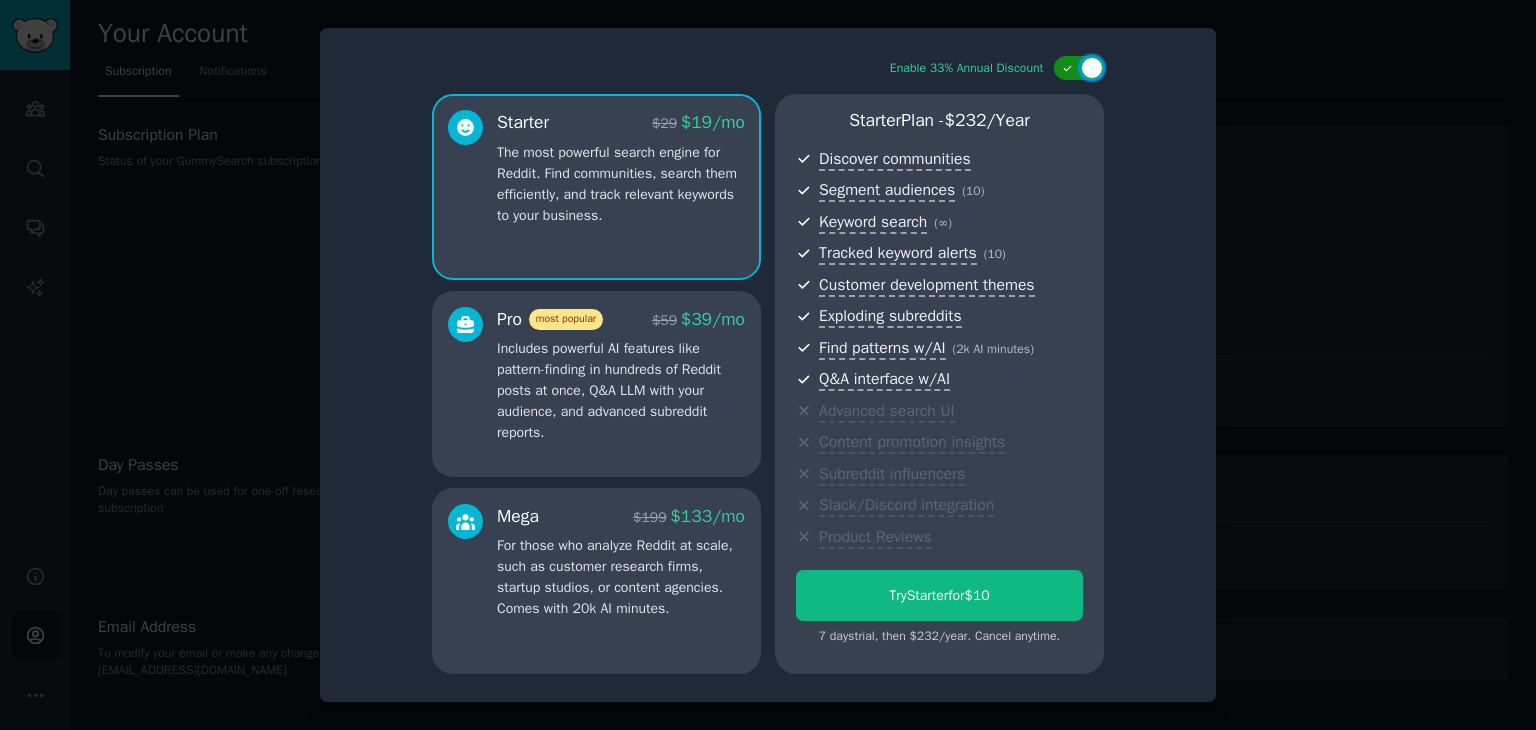 click at bounding box center [1092, 68] 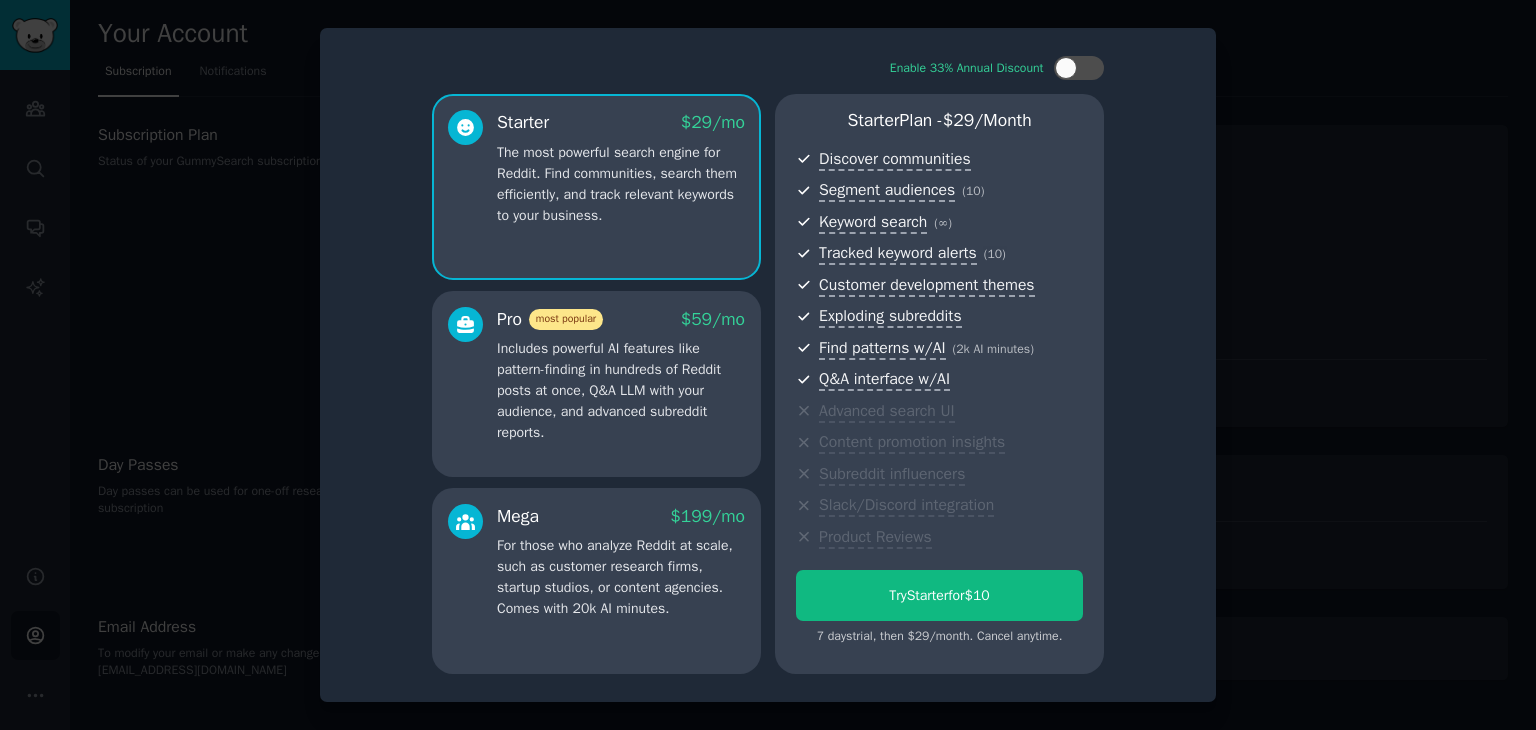 click at bounding box center [768, 365] 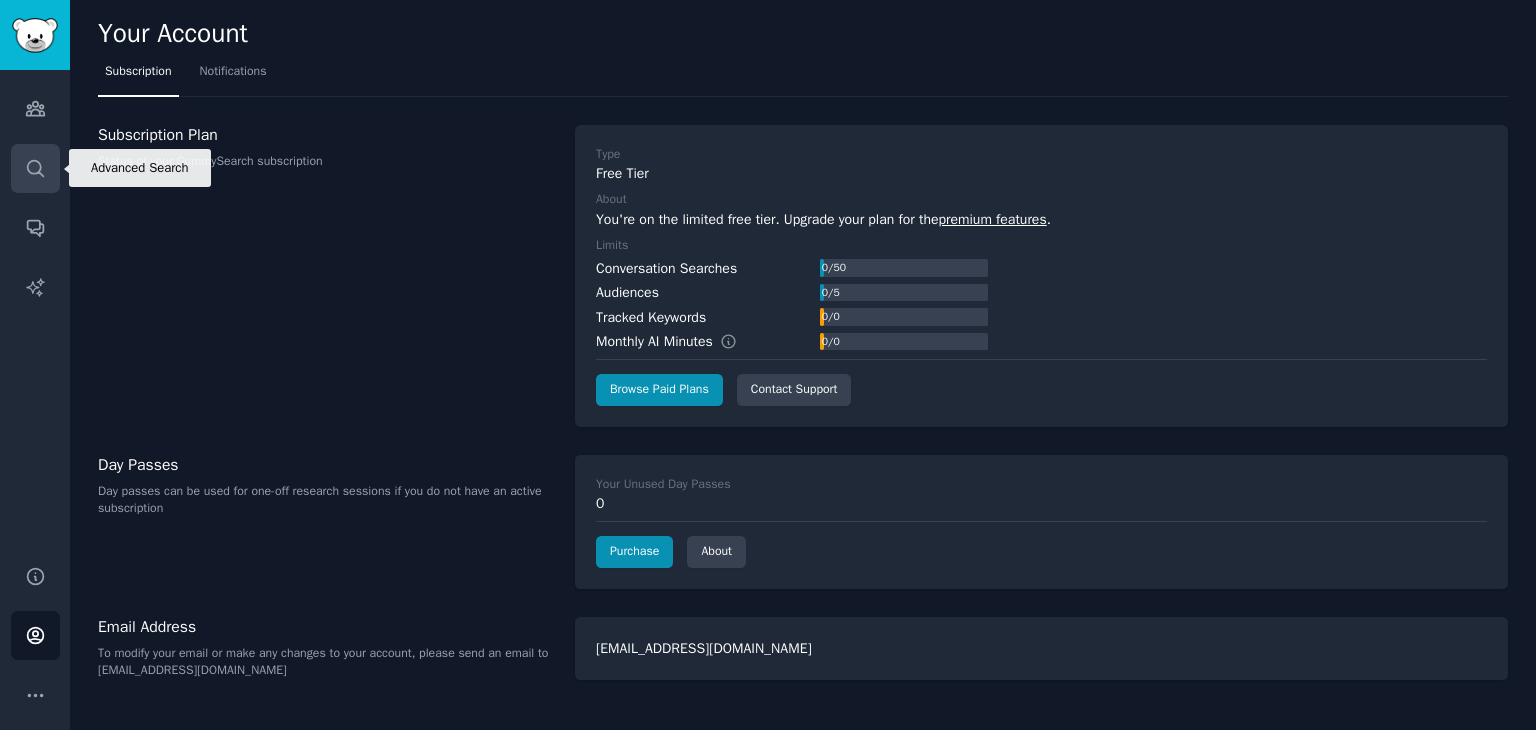 click 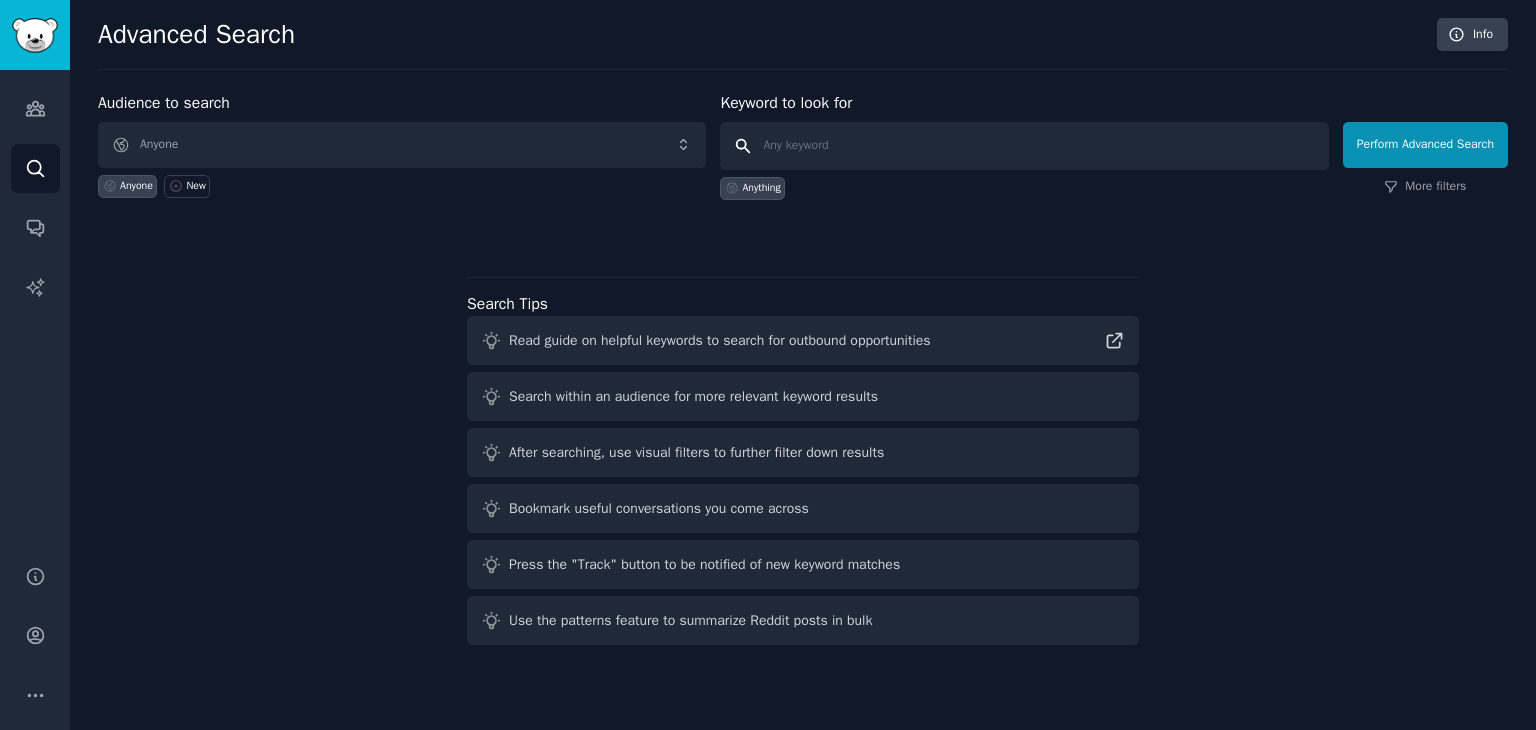 click at bounding box center [1024, 146] 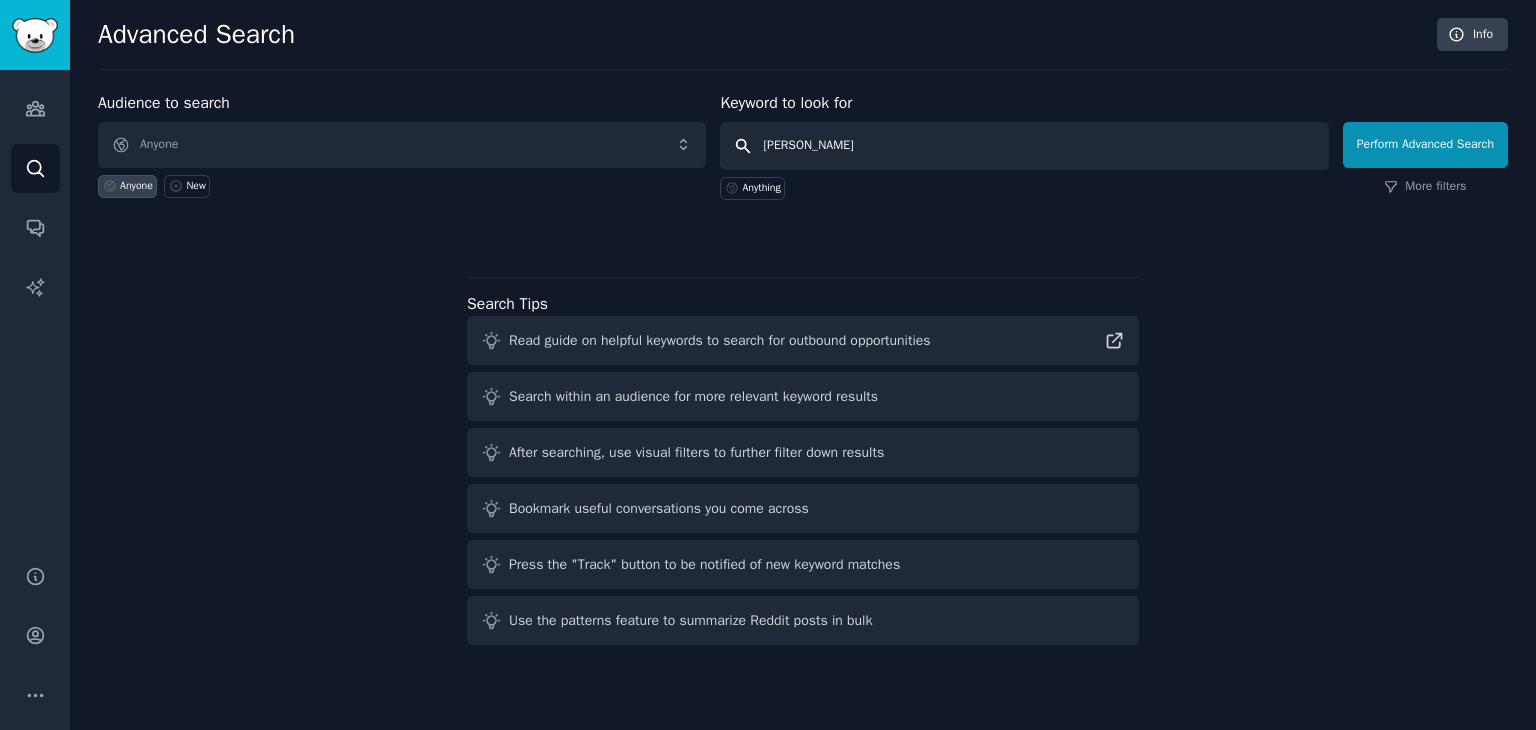 type on "boutiq switch" 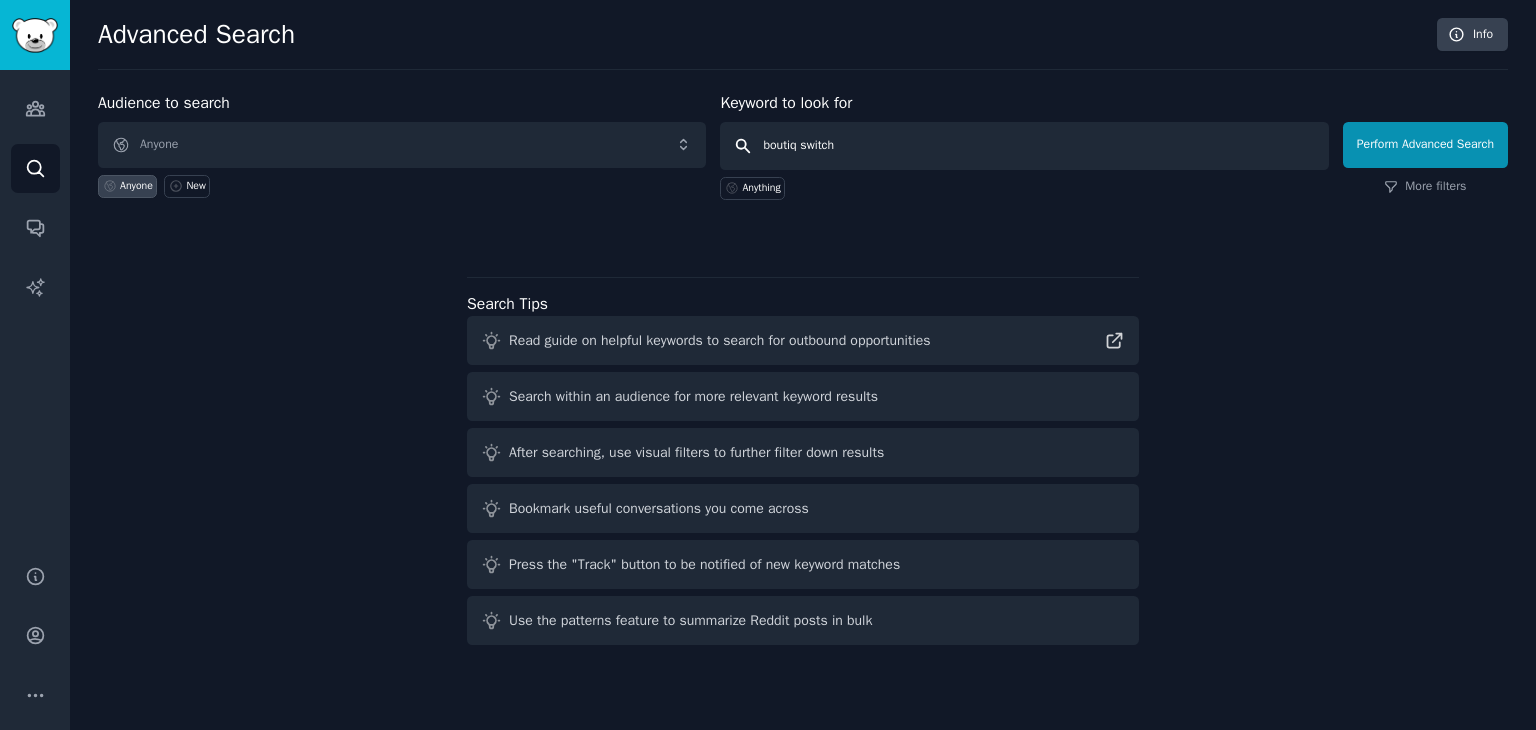 click on "Perform Advanced Search" at bounding box center [1425, 145] 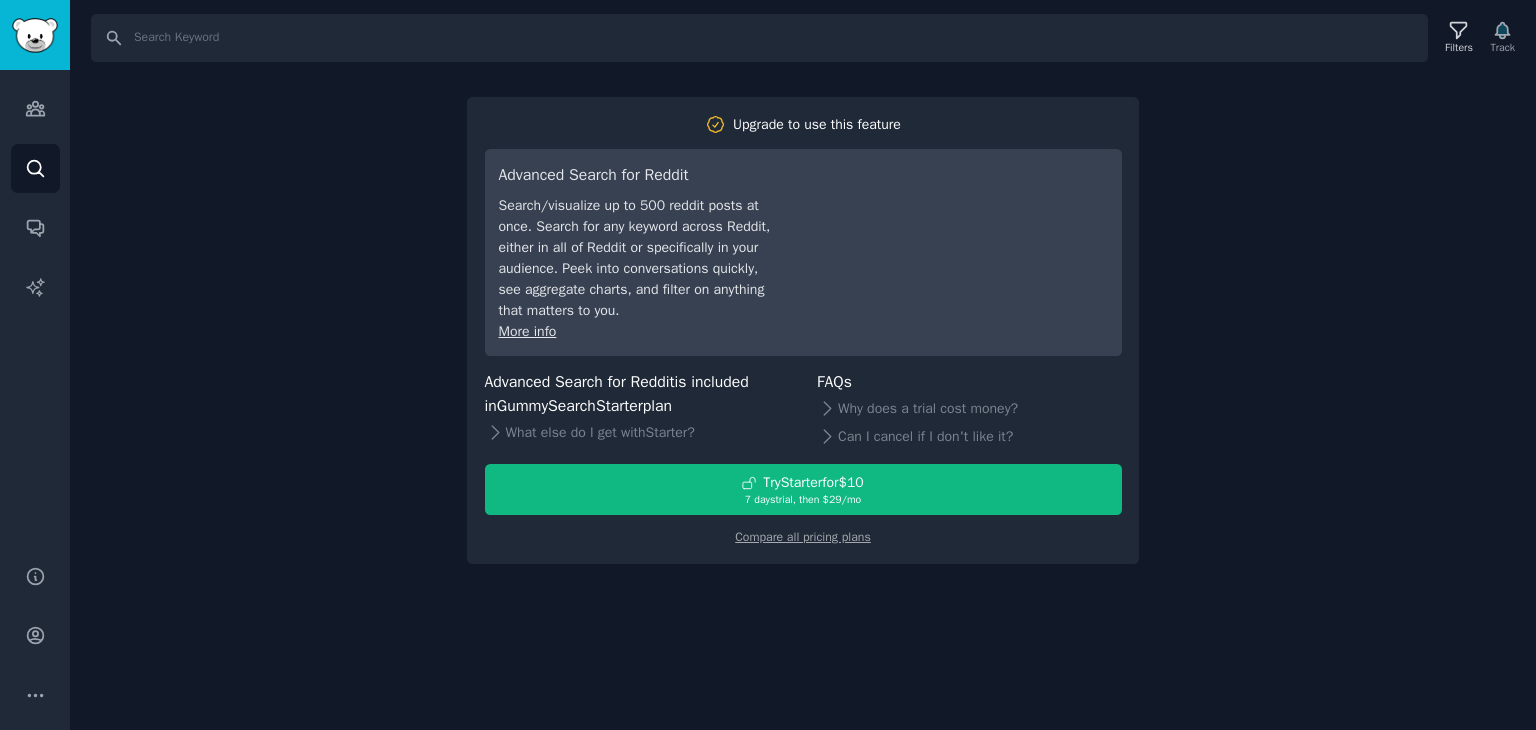click on "Search Filters Track Upgrade to use this feature Advanced Search for Reddit Search/visualize up to 500 reddit posts at once. Search for any keyword across Reddit, either in all of Reddit or specifically in your audience. Peek into conversations quickly, see aggregate charts, and filter on anything that matters to you. More info Advanced Search for Reddit  is included in  GummySearch  Starter  plan What else do I get with  Starter ? FAQs Why does a trial cost money? Can I cancel if I don't like it? Try  Starter  for  $10 7 days  trial, then $ 29 /mo Compare all pricing plans" at bounding box center (803, 365) 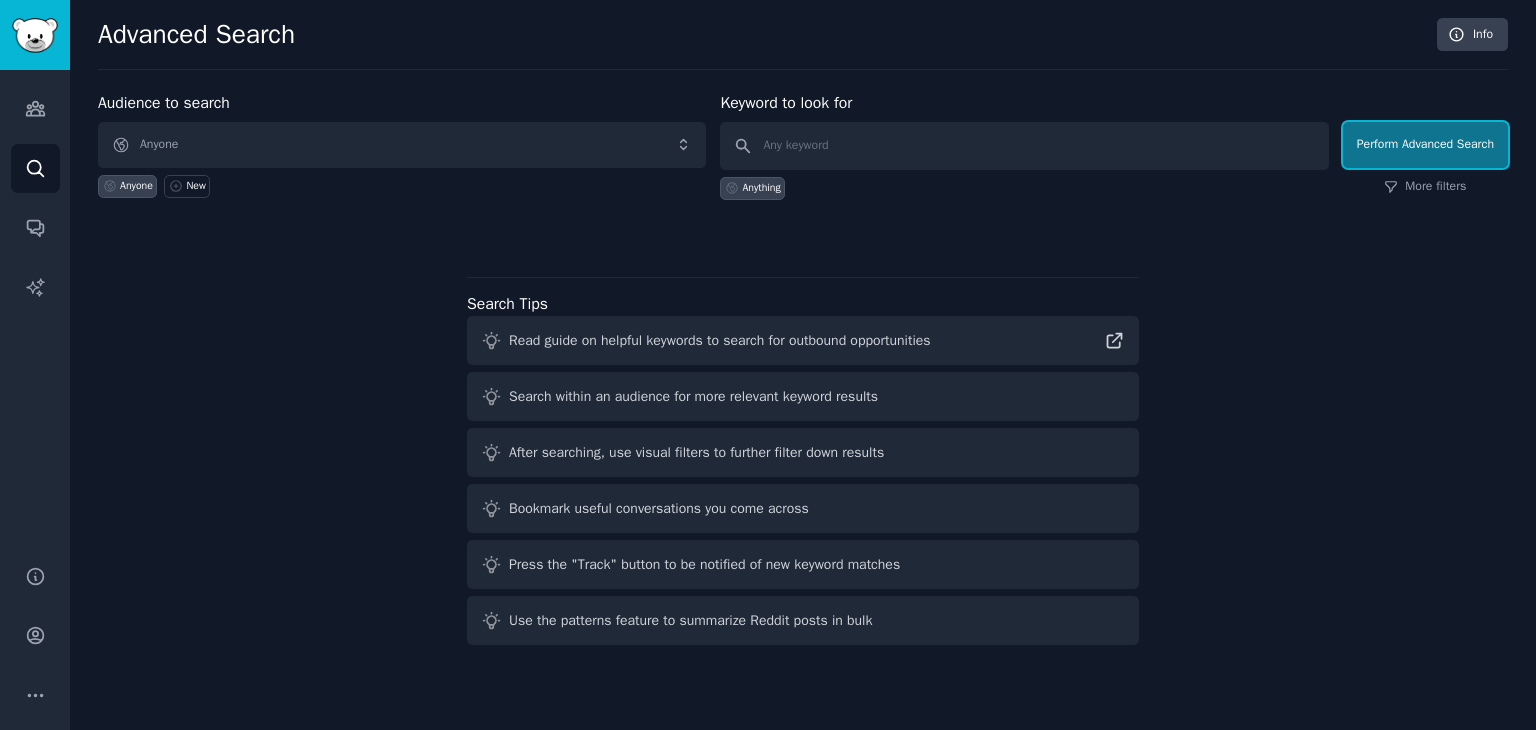 click on "Perform Advanced Search" at bounding box center [1425, 145] 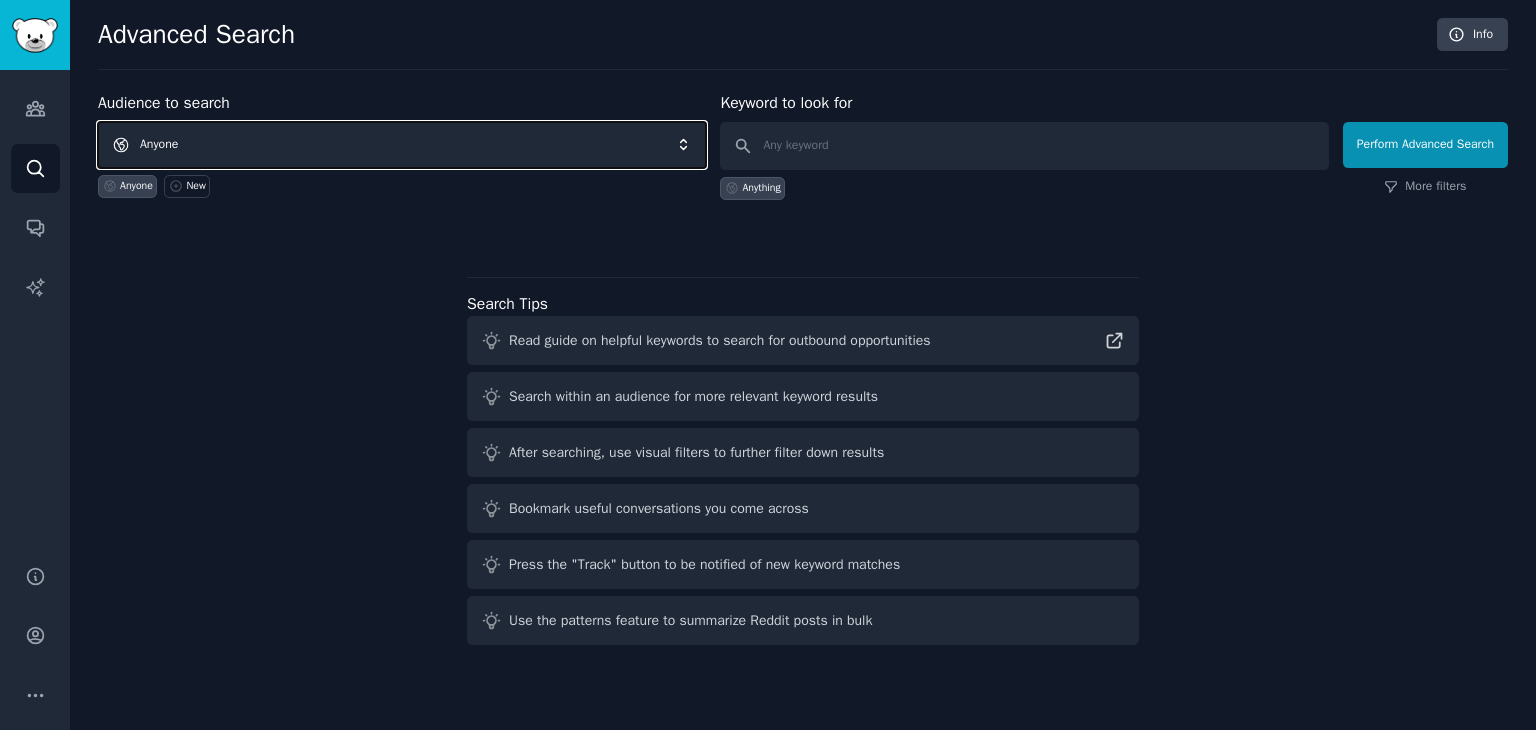 click on "Anyone" at bounding box center (402, 145) 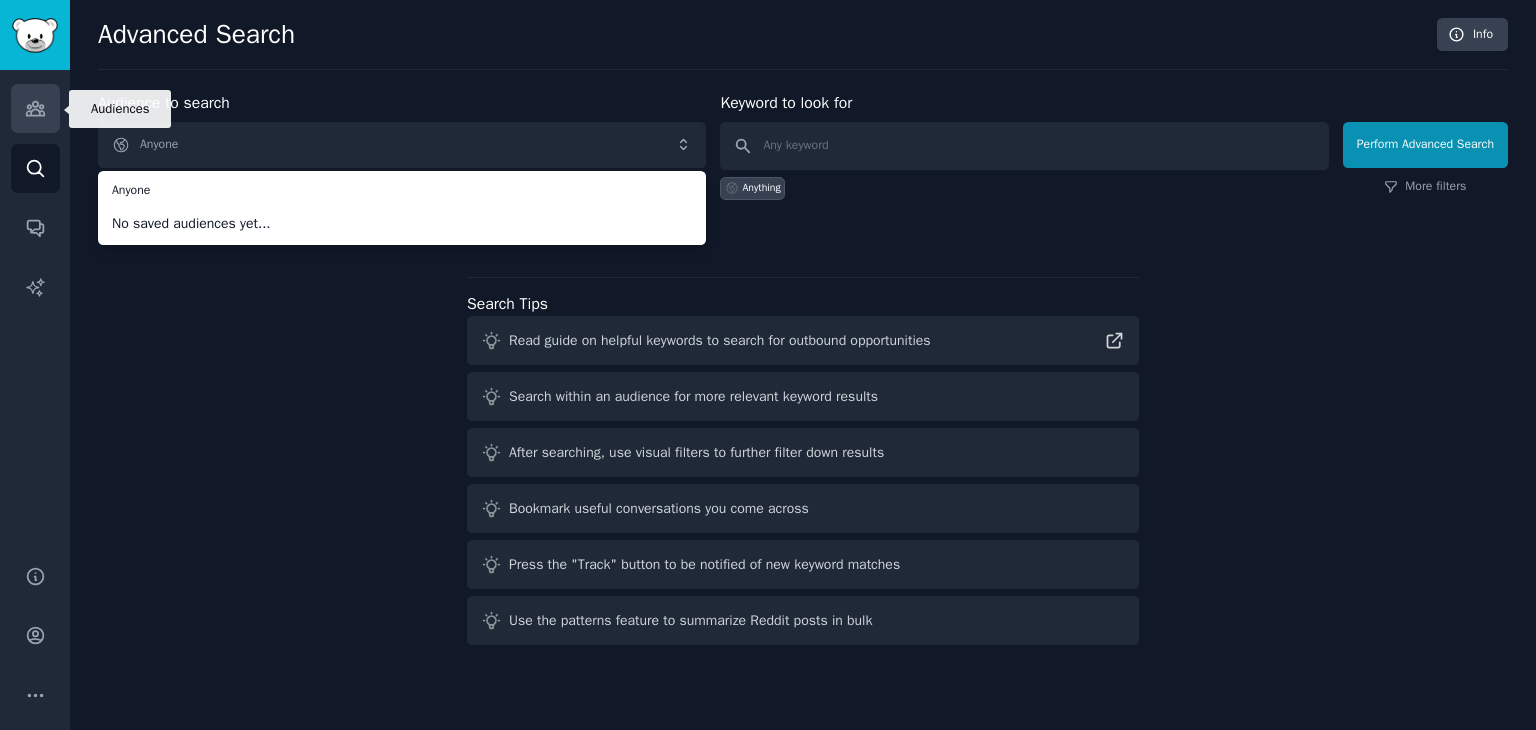 click on "Audiences" at bounding box center [35, 108] 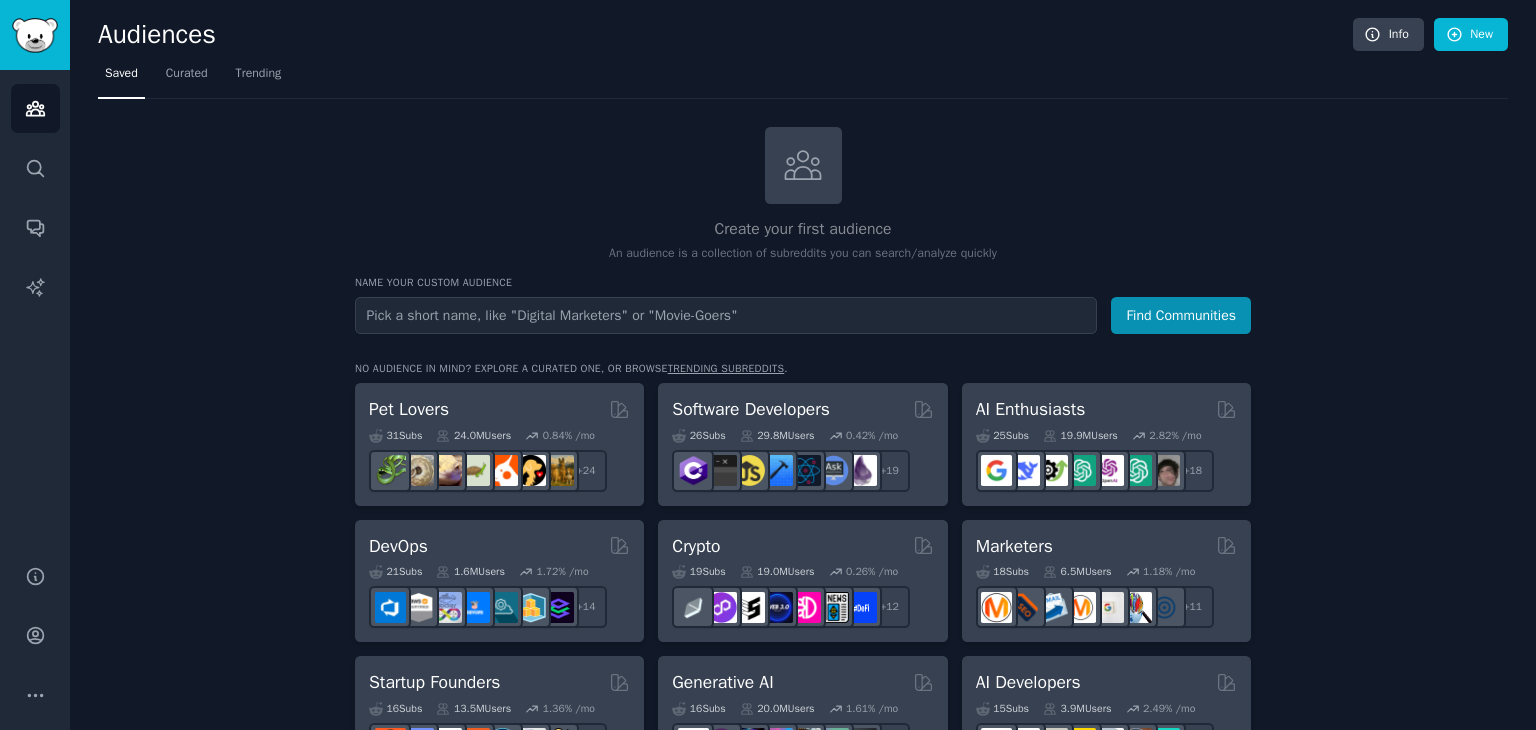 click at bounding box center [726, 315] 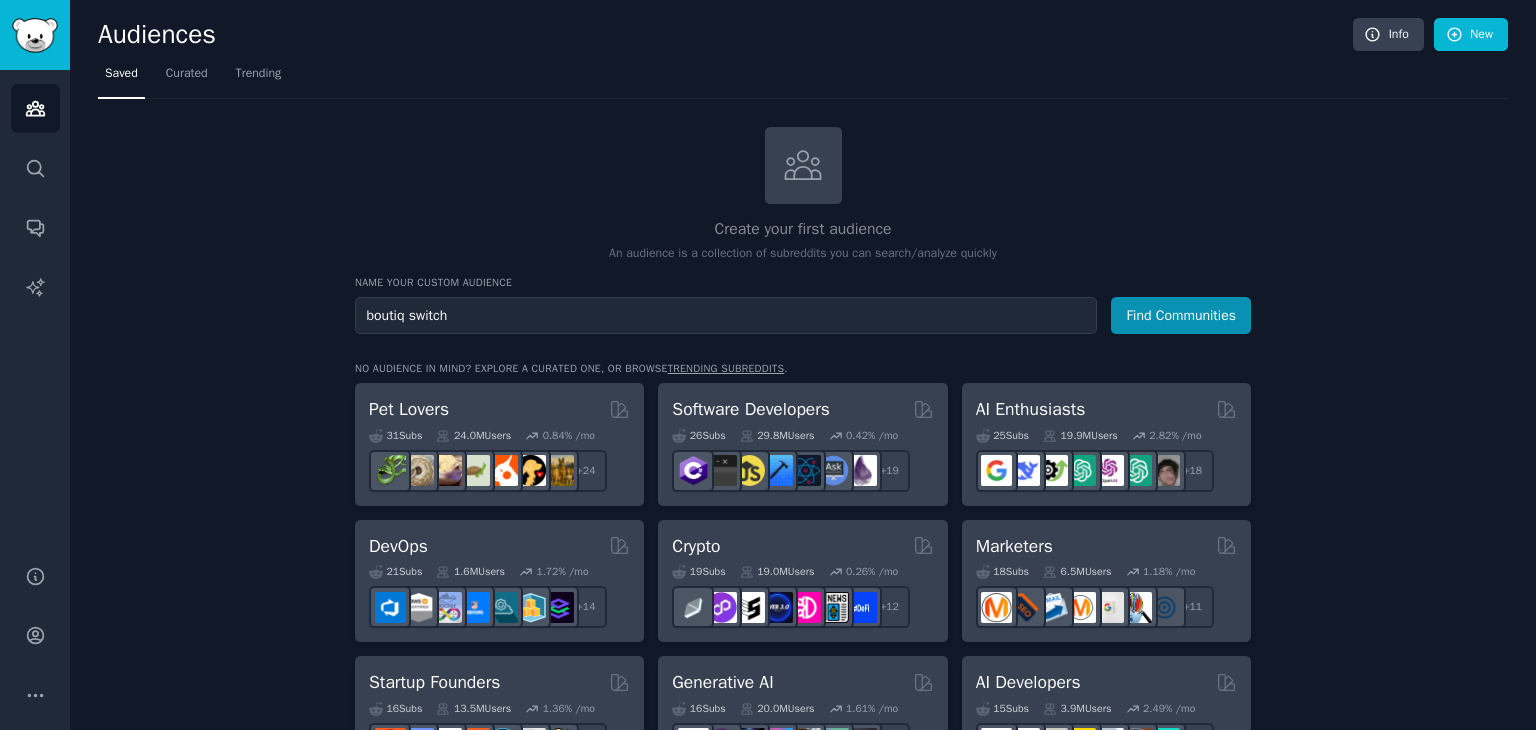 type on "boutiq switch" 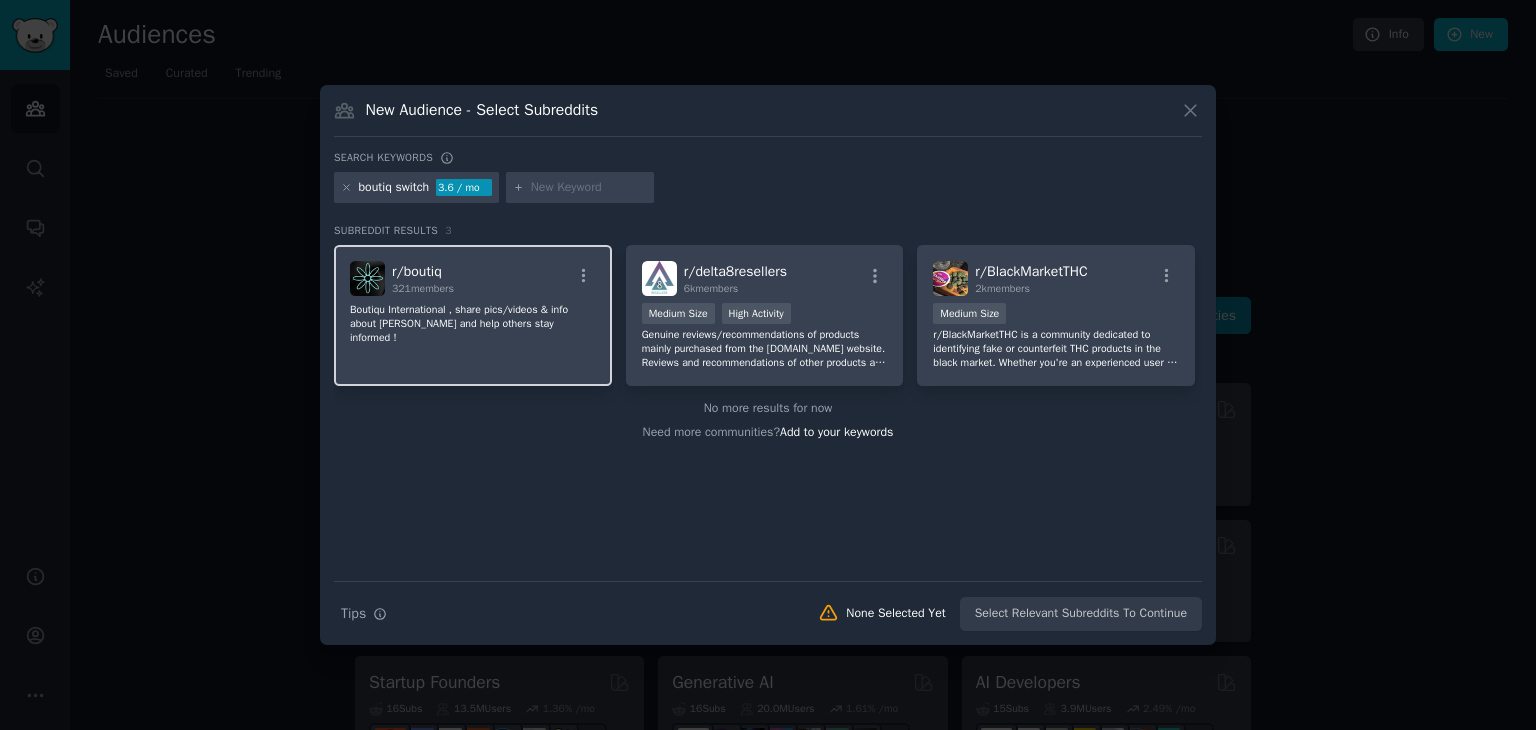 click on "Boutiqu International , share pics/videos & info about boutiq and help others stay informed !" 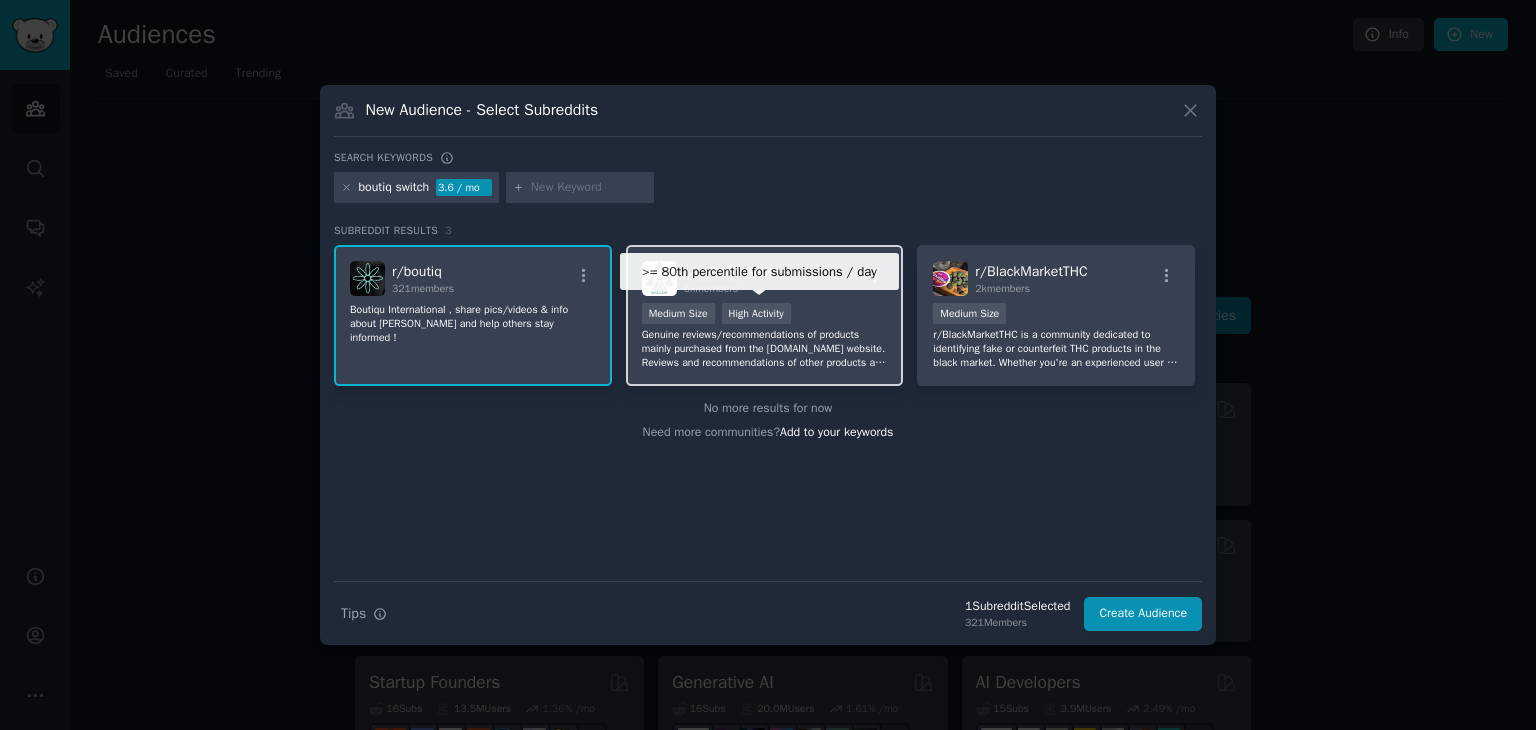 click on "High Activity" at bounding box center (756, 313) 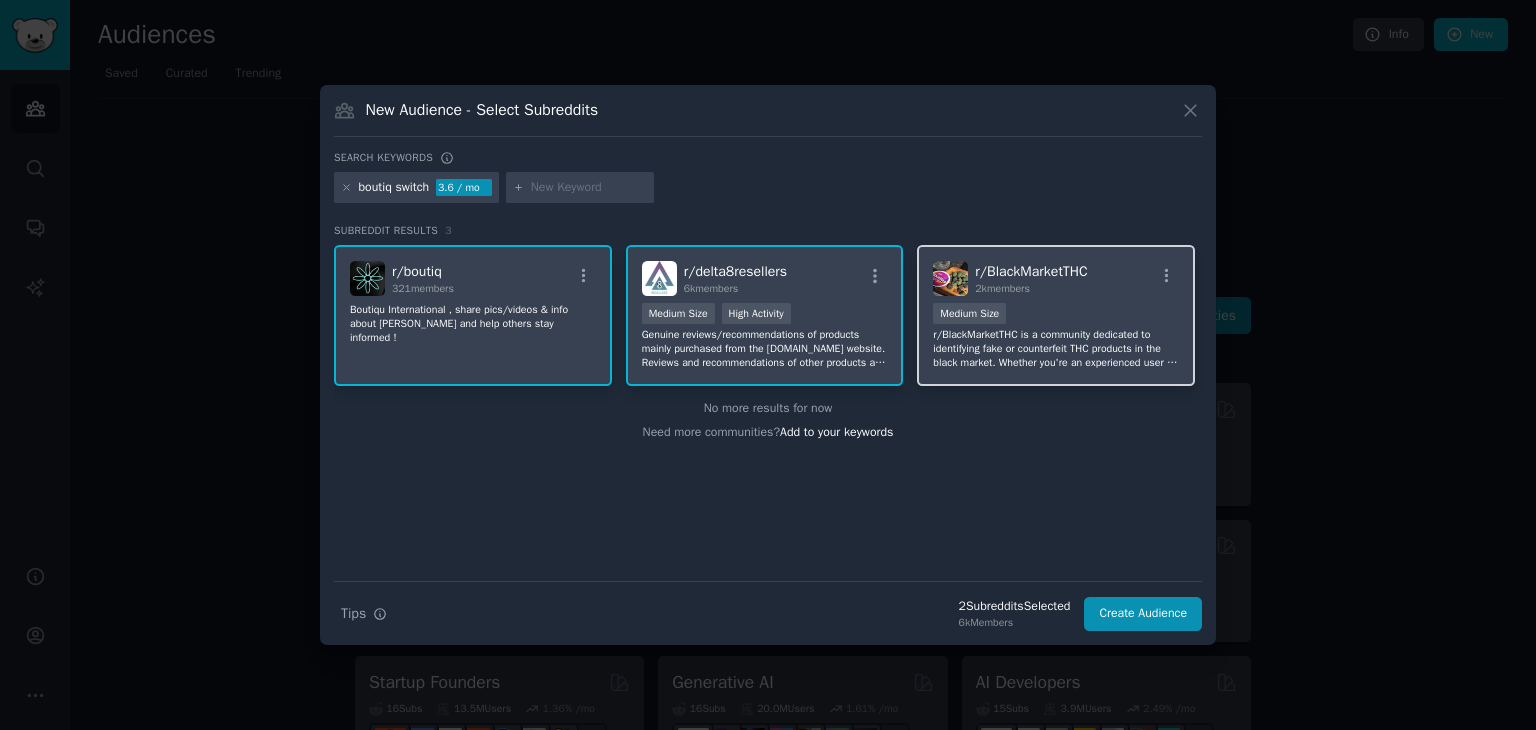 click on "1000 - 10,000 members Medium Size" at bounding box center [1056, 315] 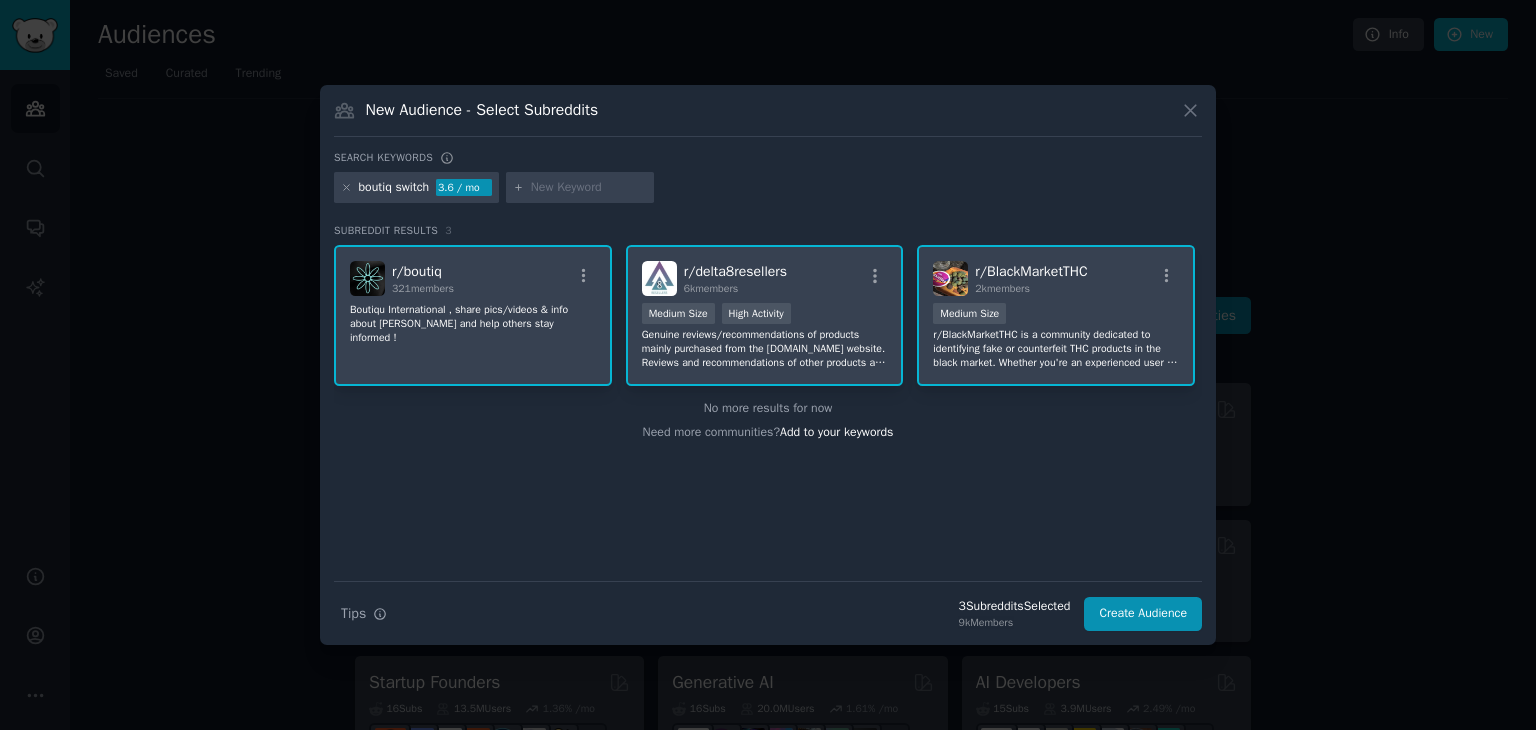 click at bounding box center [580, 188] 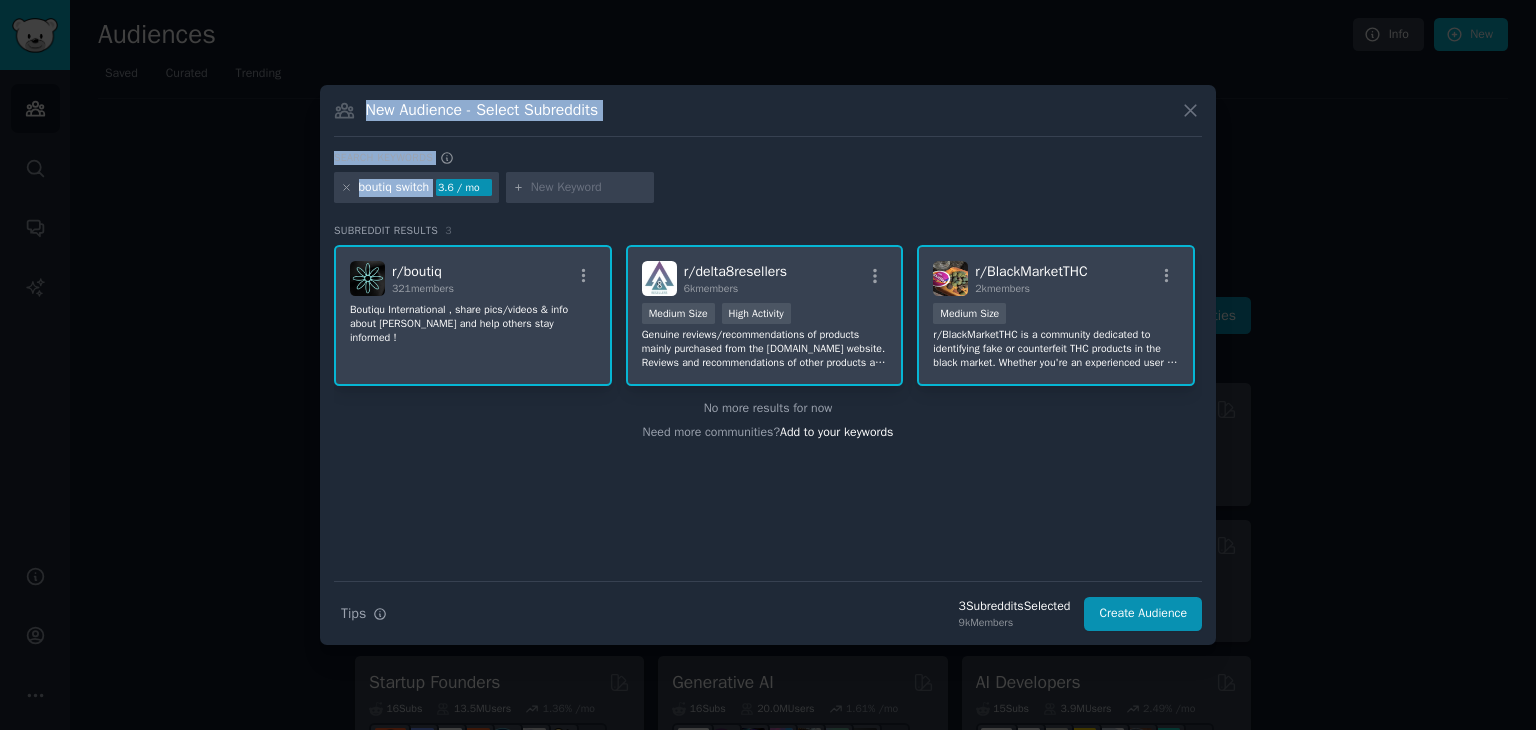 drag, startPoint x: 437, startPoint y: 185, endPoint x: 295, endPoint y: 184, distance: 142.00352 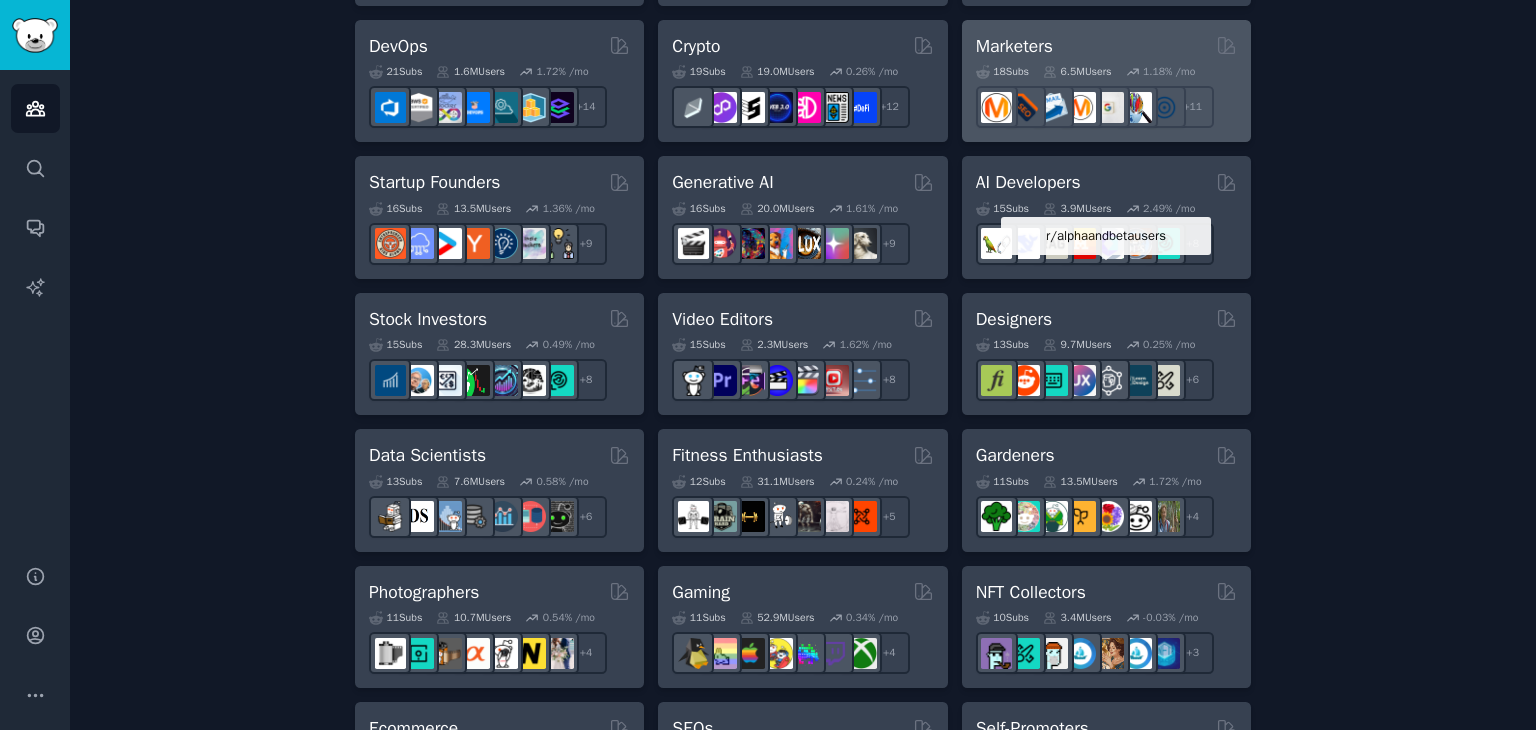 scroll, scrollTop: 0, scrollLeft: 0, axis: both 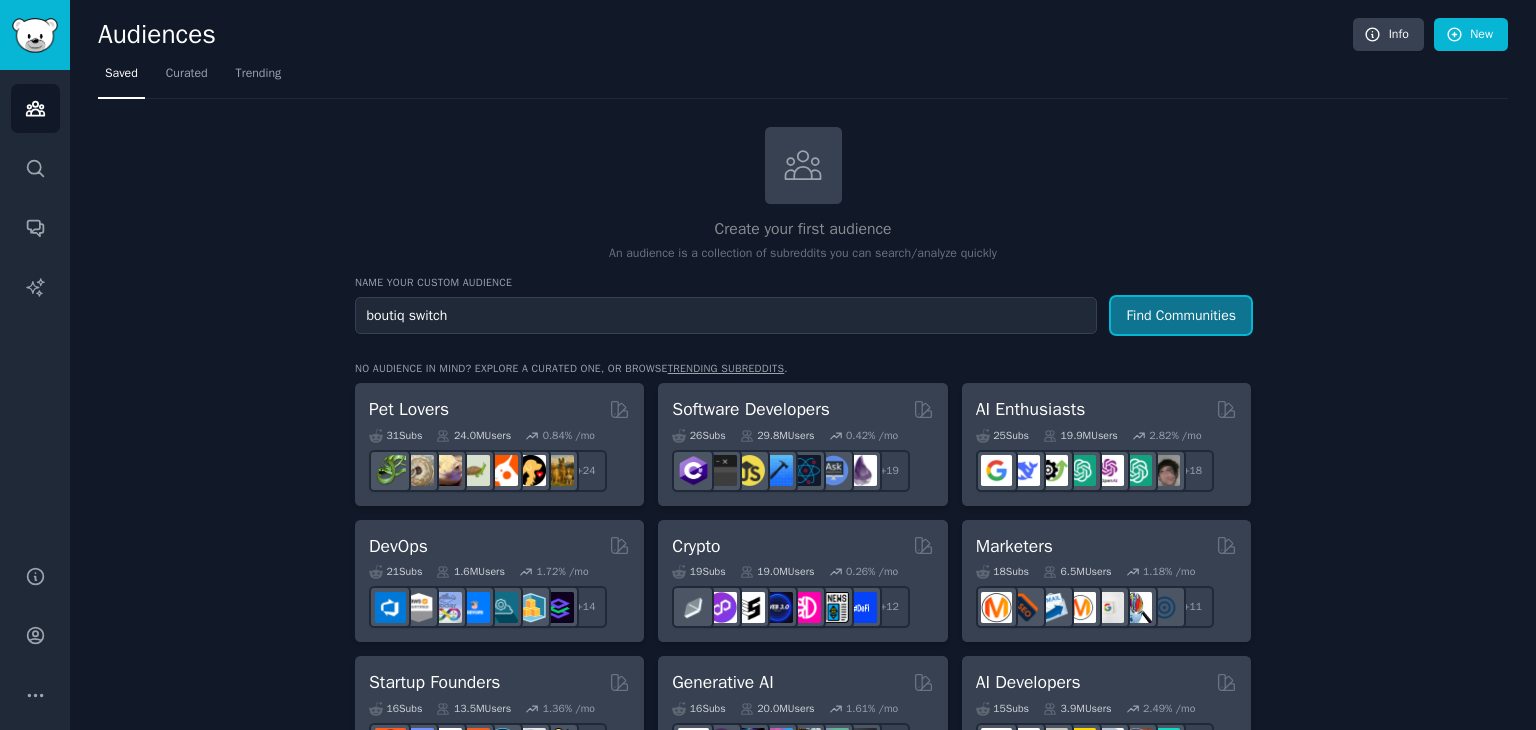 click on "Find Communities" at bounding box center (1181, 315) 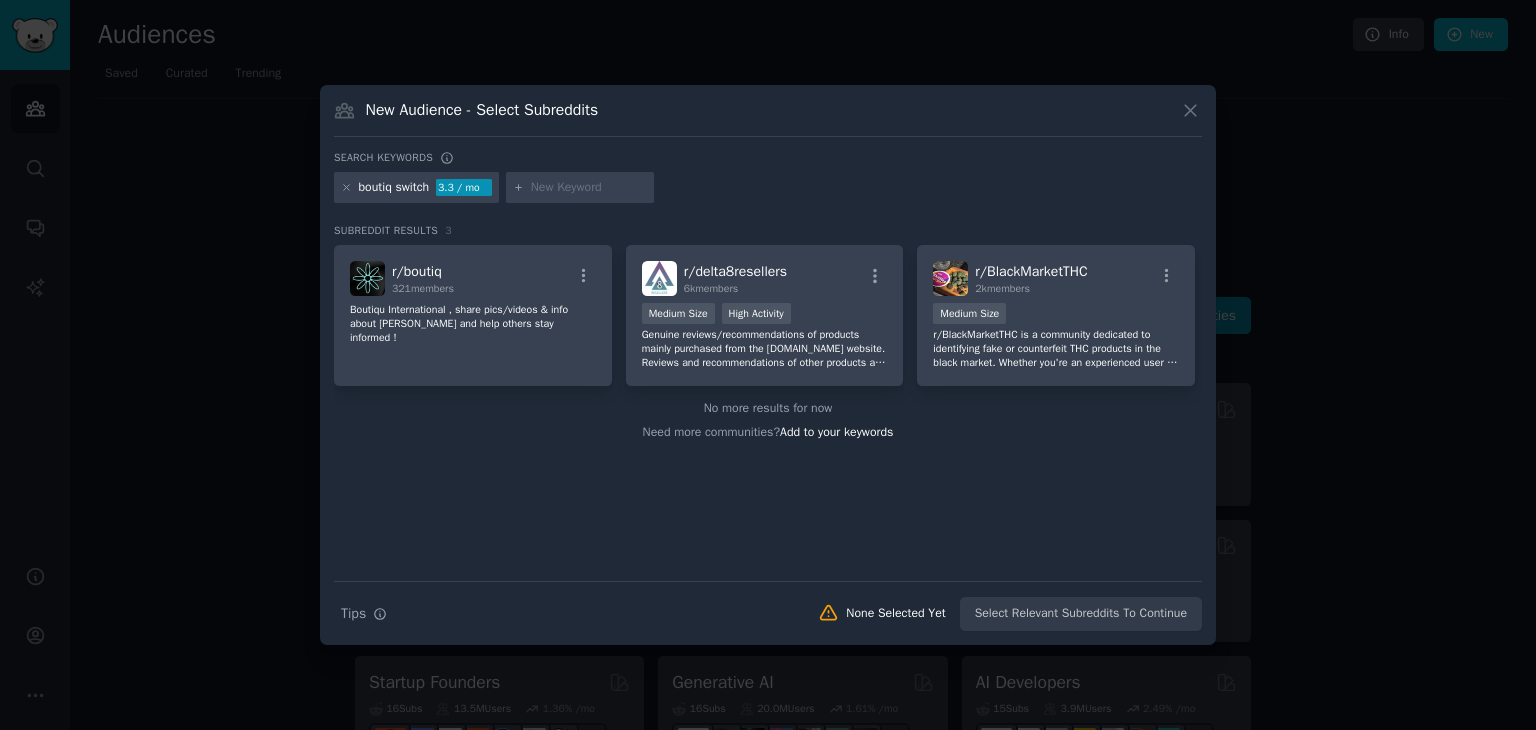 click 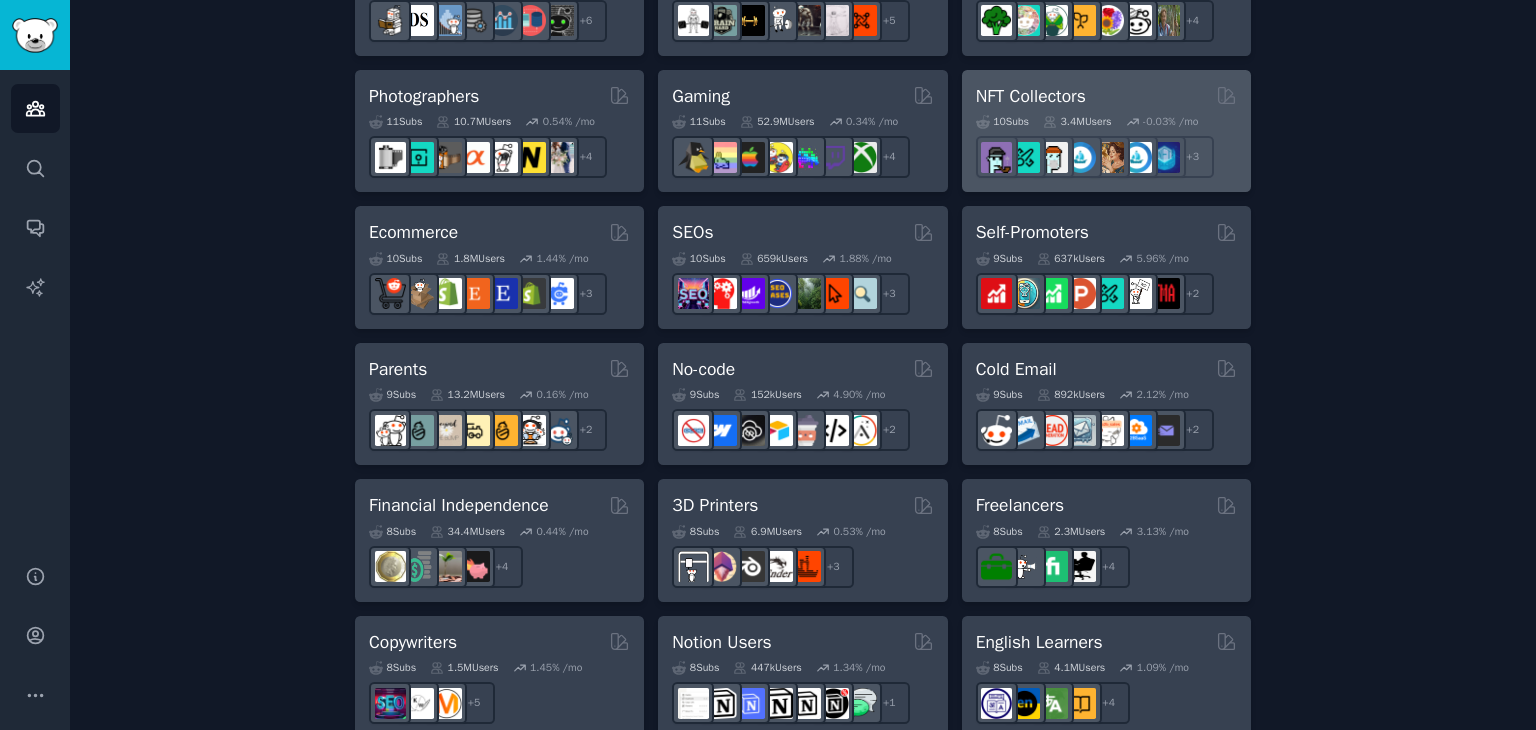 scroll, scrollTop: 1076, scrollLeft: 0, axis: vertical 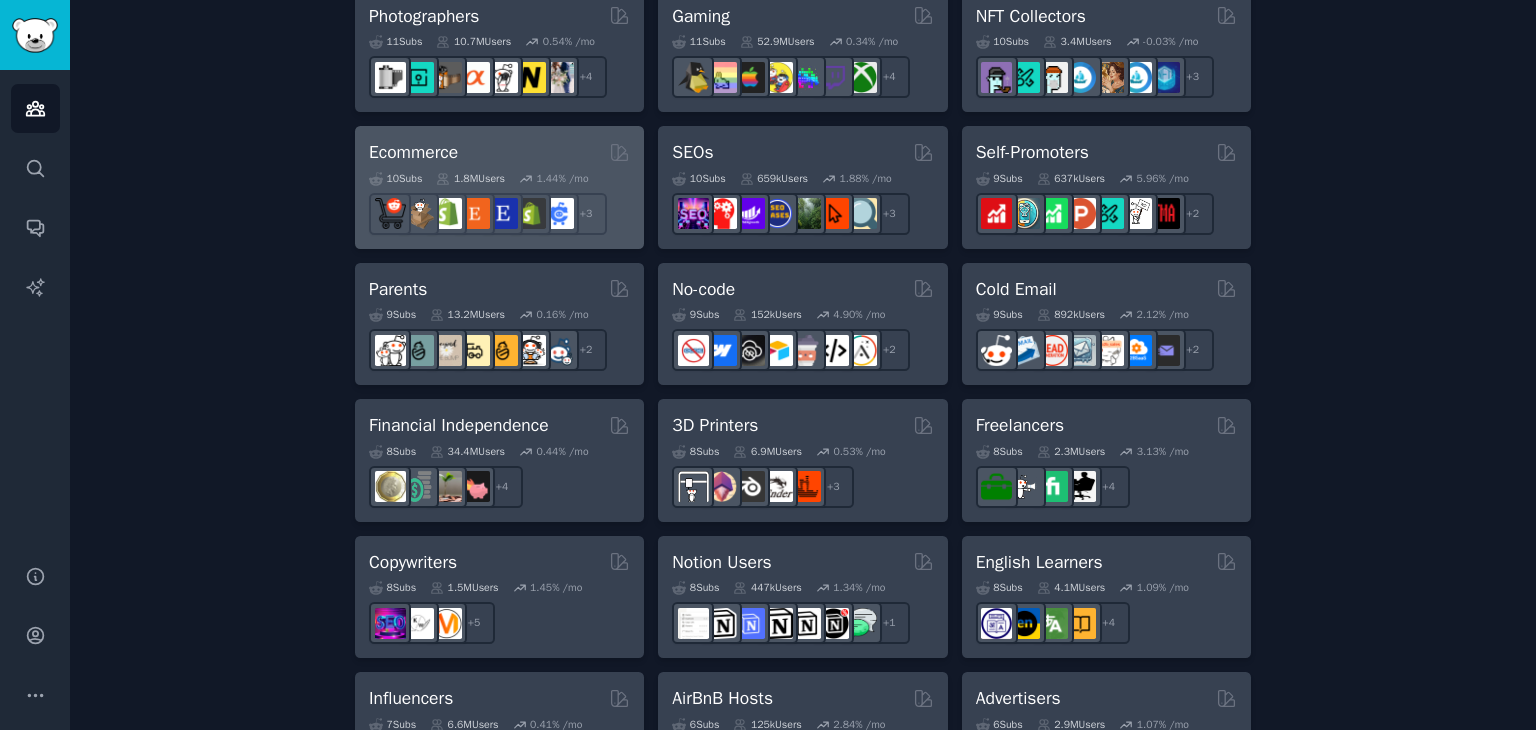 click on "Ecommerce" at bounding box center [413, 152] 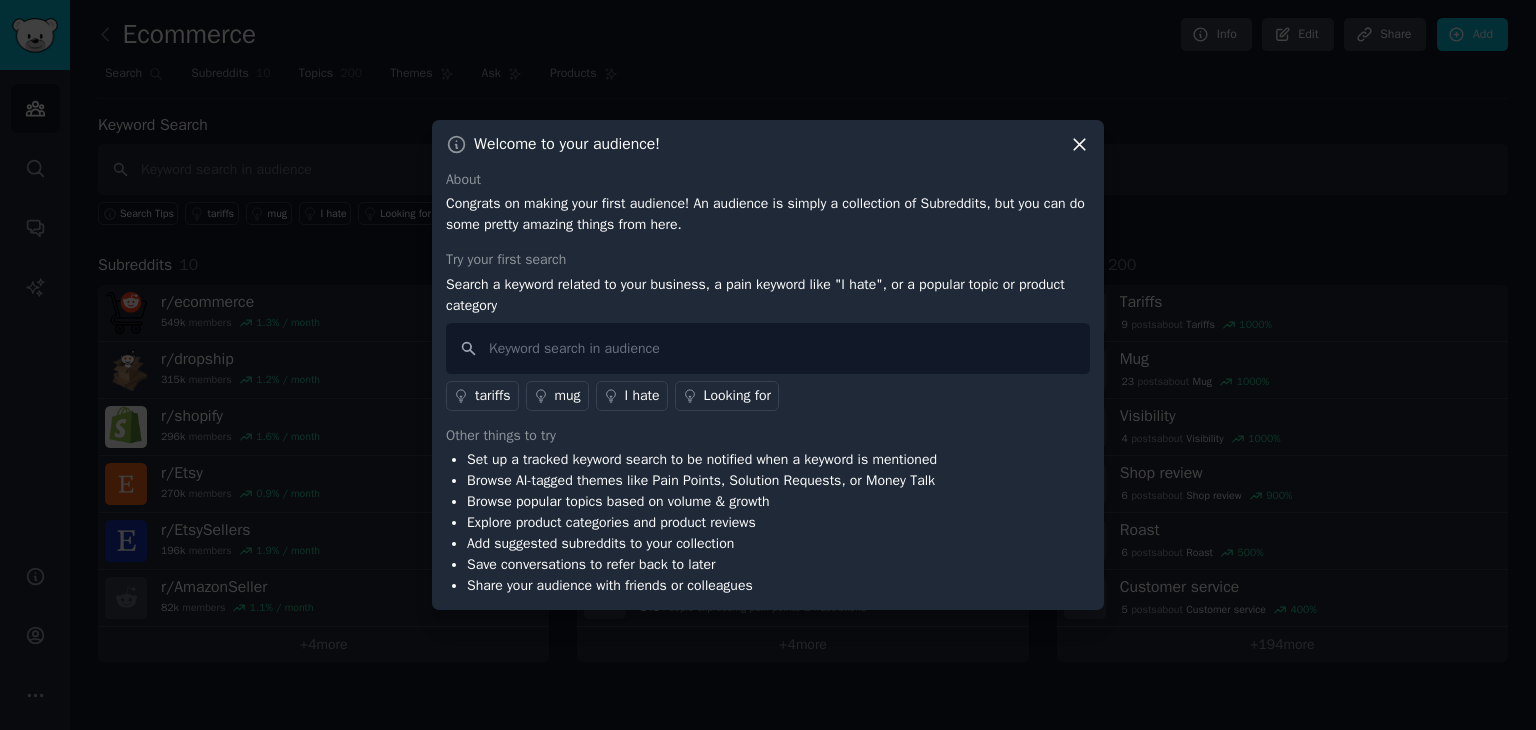 click 